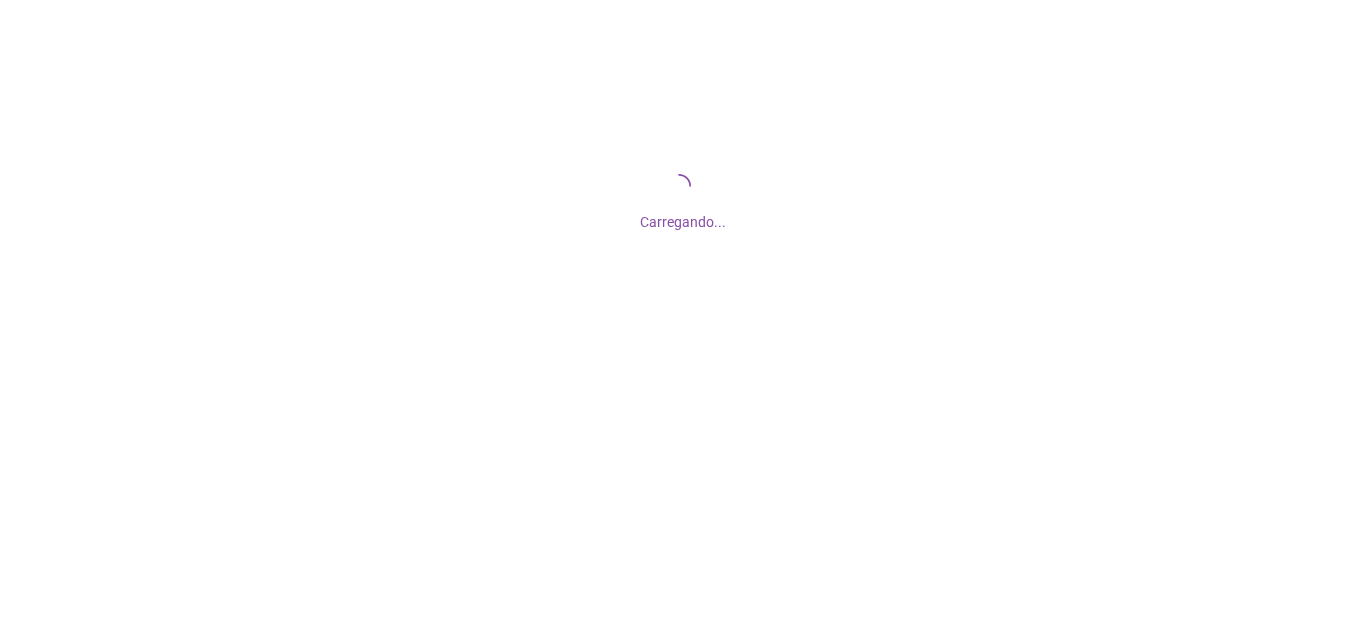 scroll, scrollTop: 0, scrollLeft: 0, axis: both 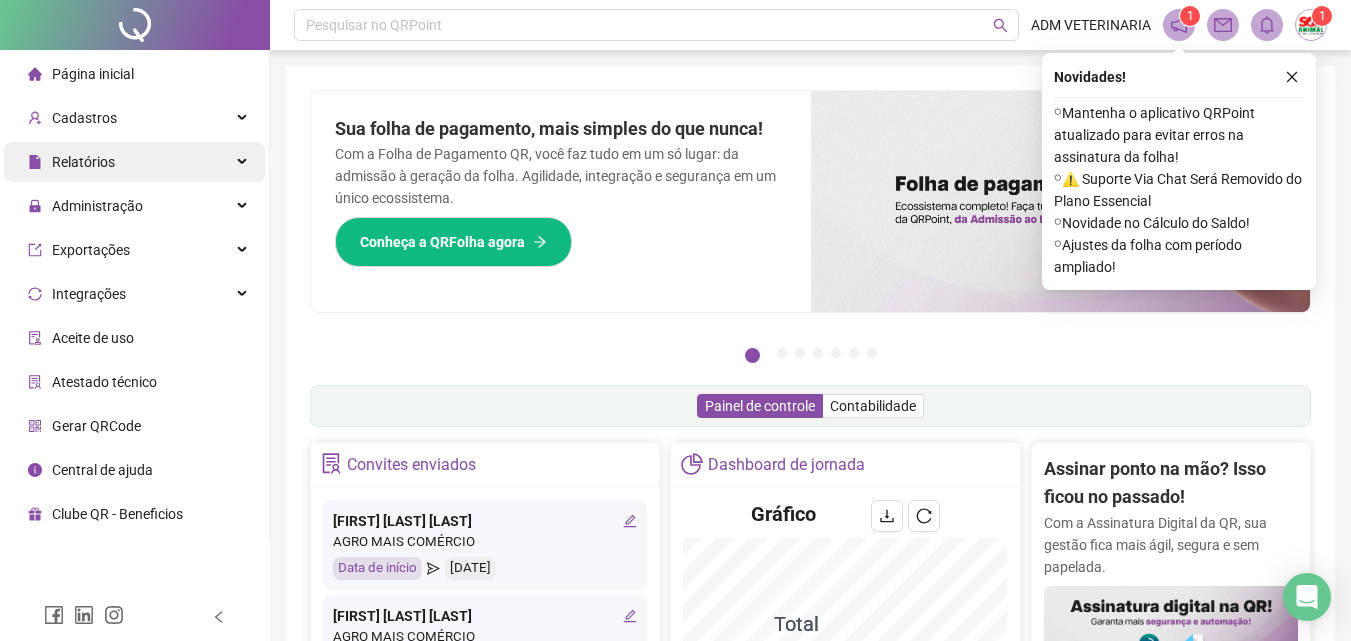 click on "Relatórios" at bounding box center [83, 162] 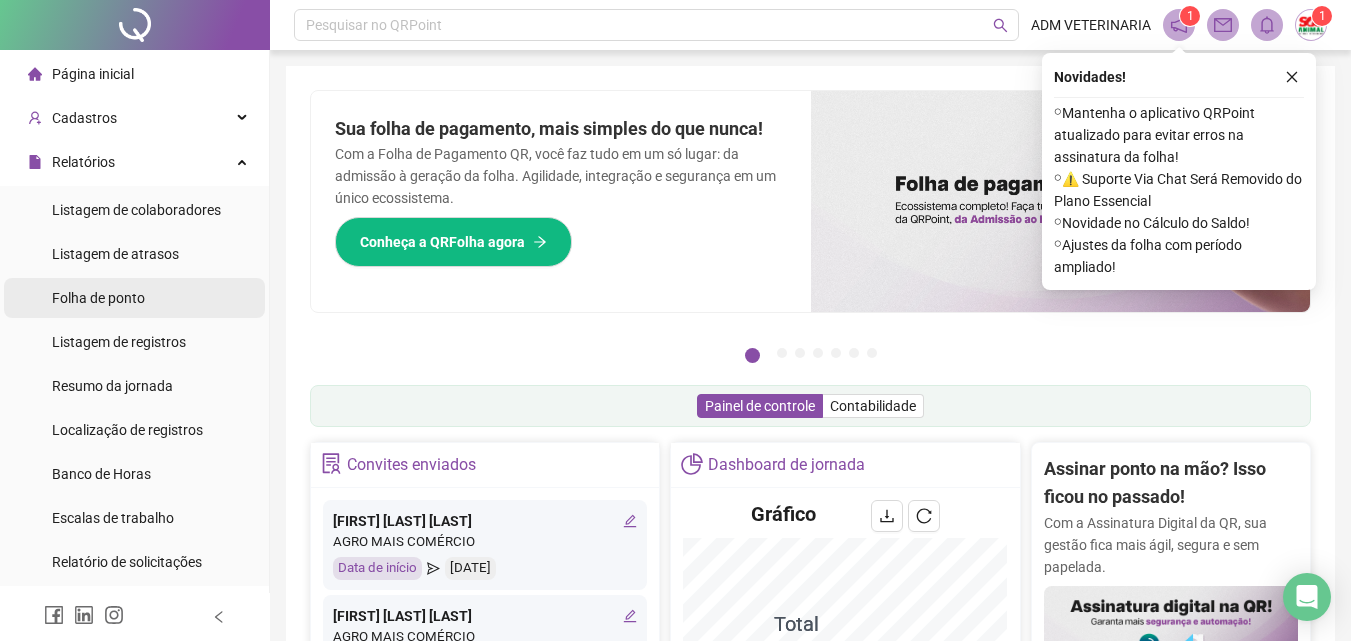 click on "Folha de ponto" at bounding box center (98, 298) 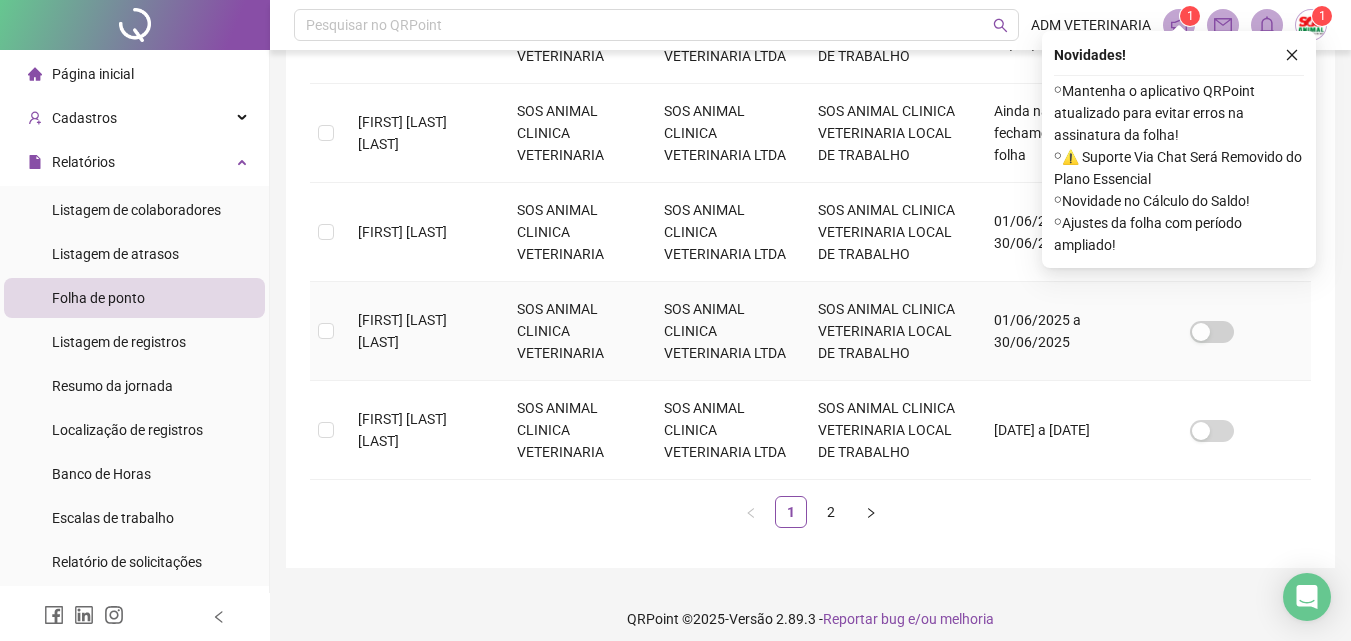 scroll, scrollTop: 971, scrollLeft: 0, axis: vertical 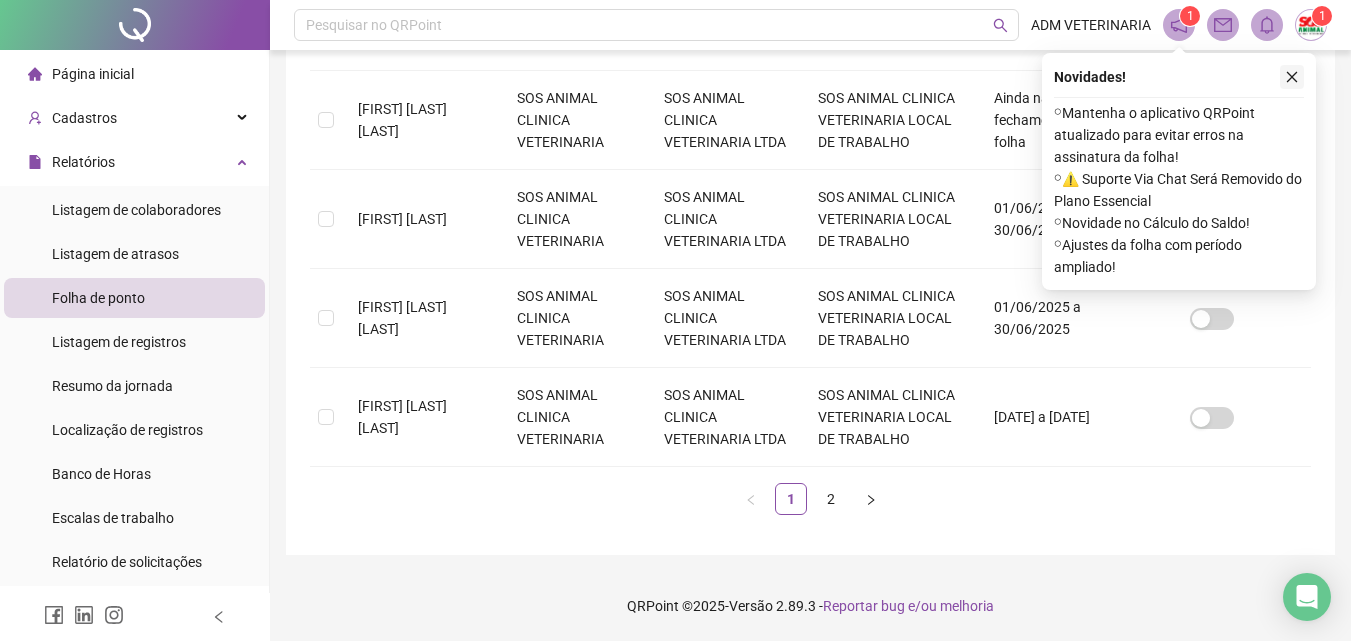 click 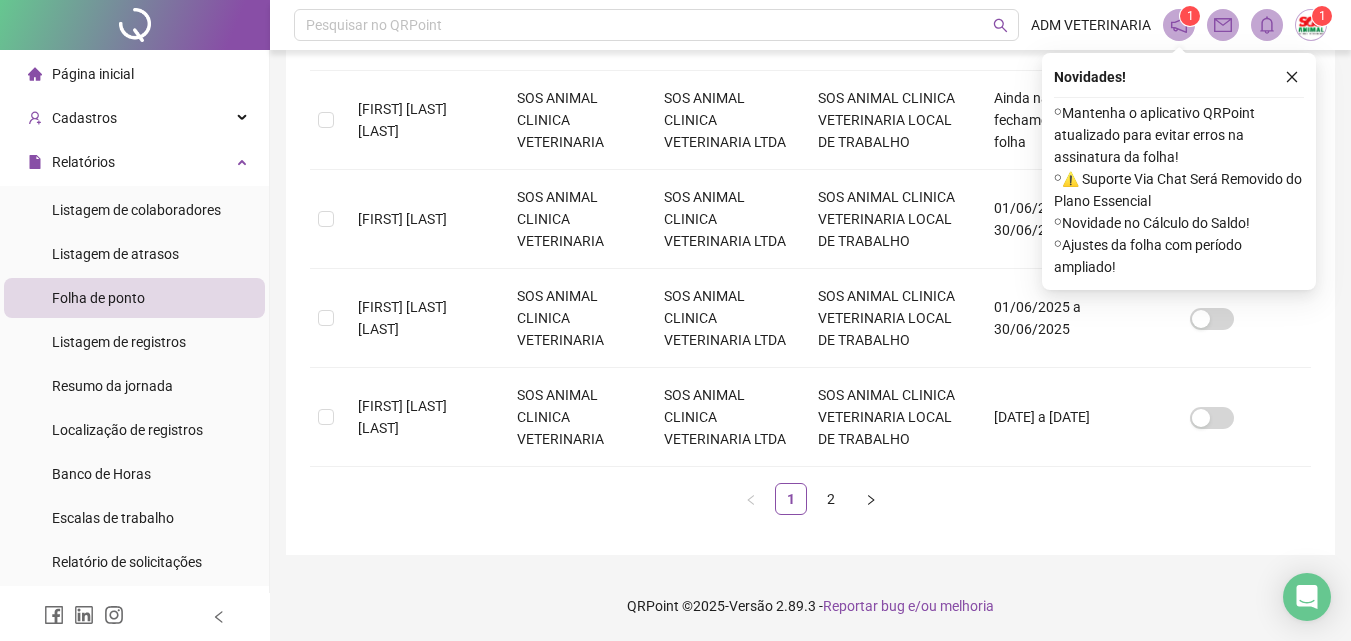 click at bounding box center [1212, 120] 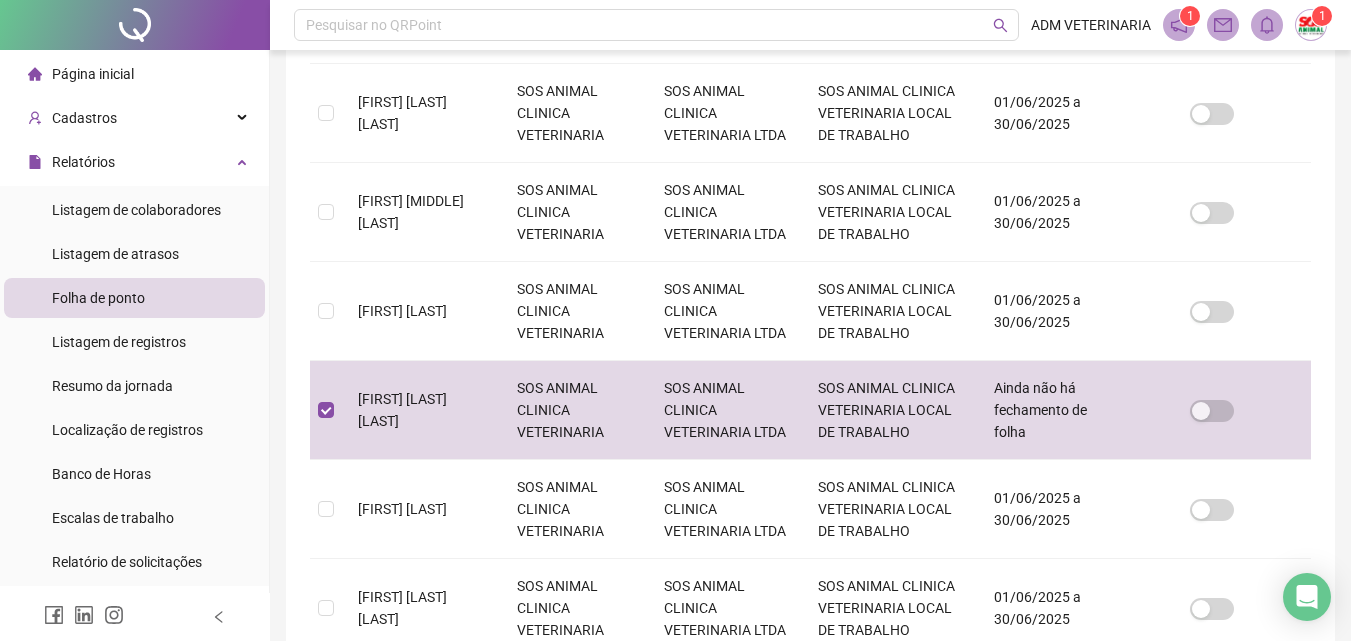 scroll, scrollTop: 689, scrollLeft: 0, axis: vertical 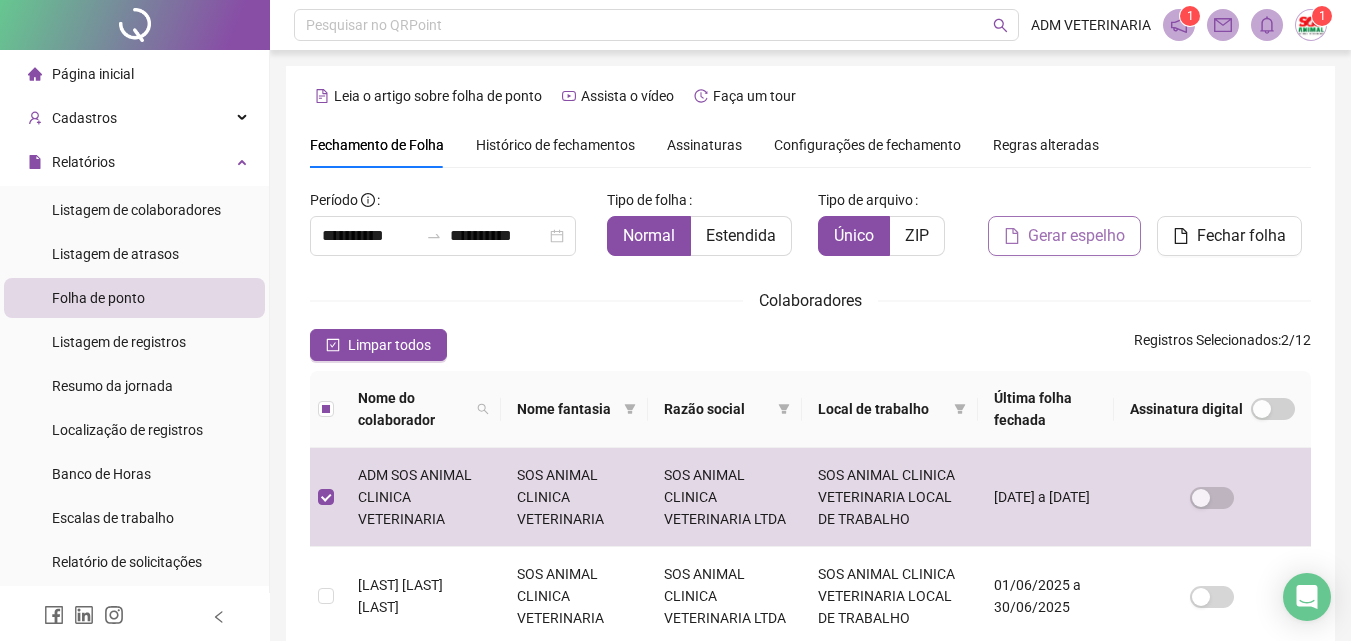 click on "Gerar espelho" at bounding box center (1076, 236) 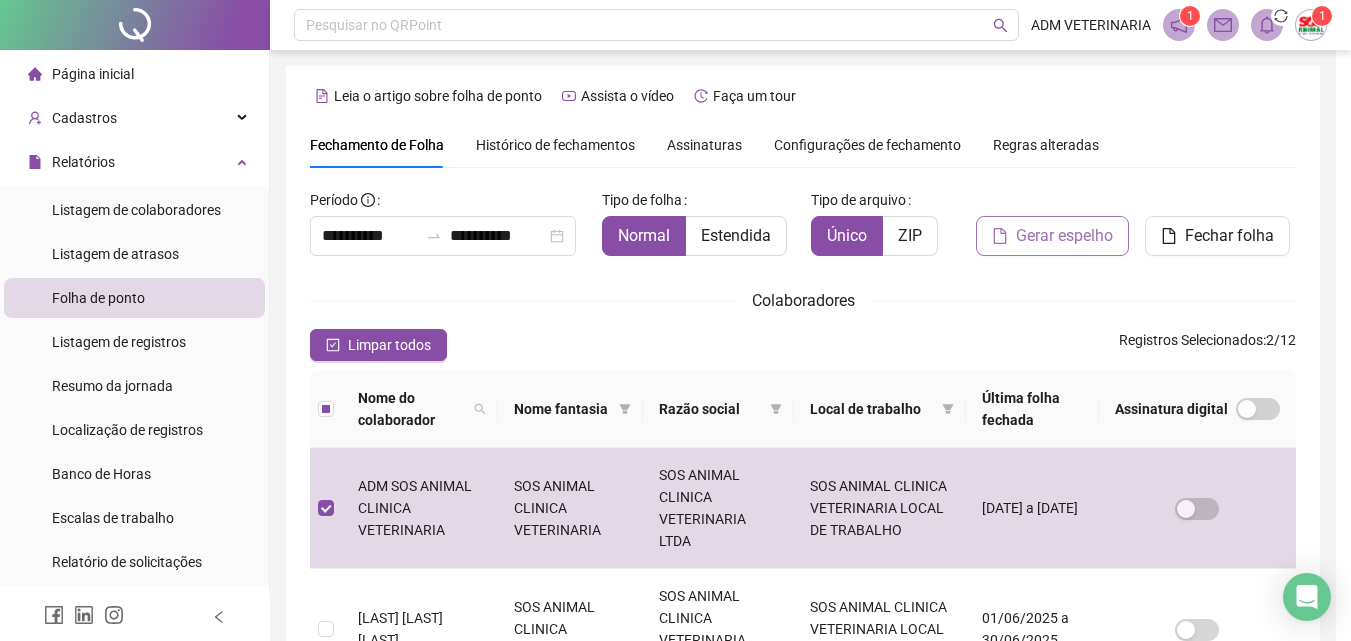 scroll, scrollTop: 89, scrollLeft: 0, axis: vertical 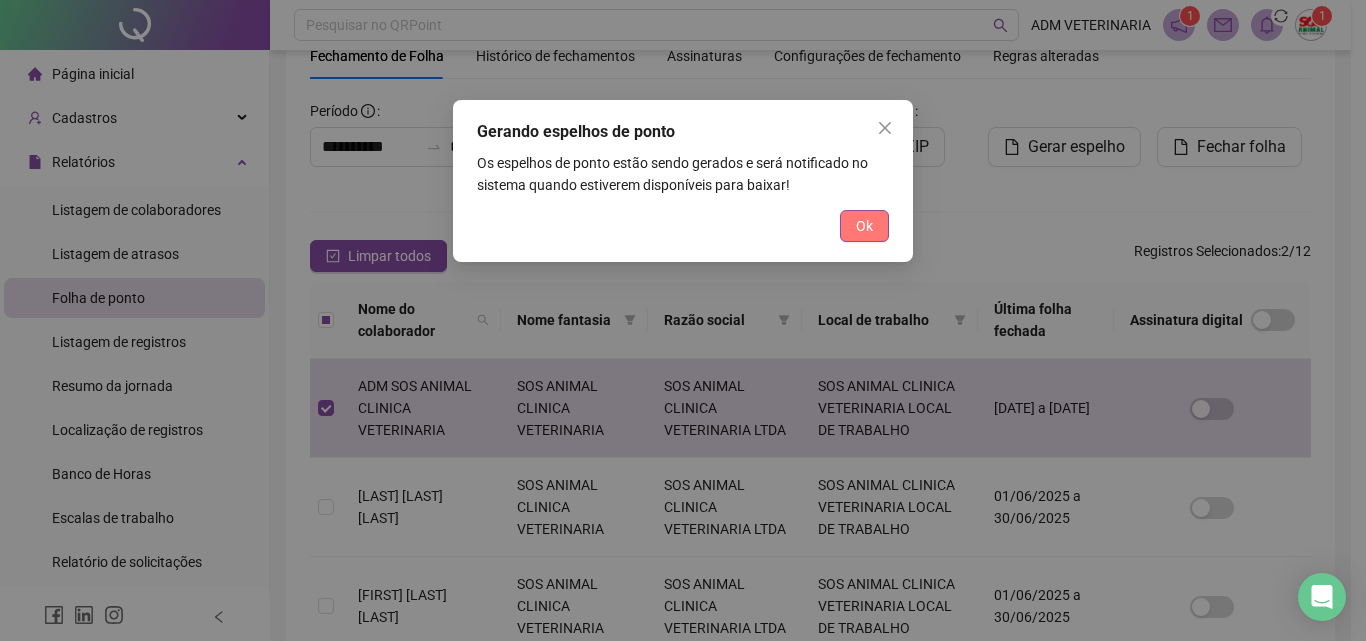 click on "Ok" at bounding box center [864, 226] 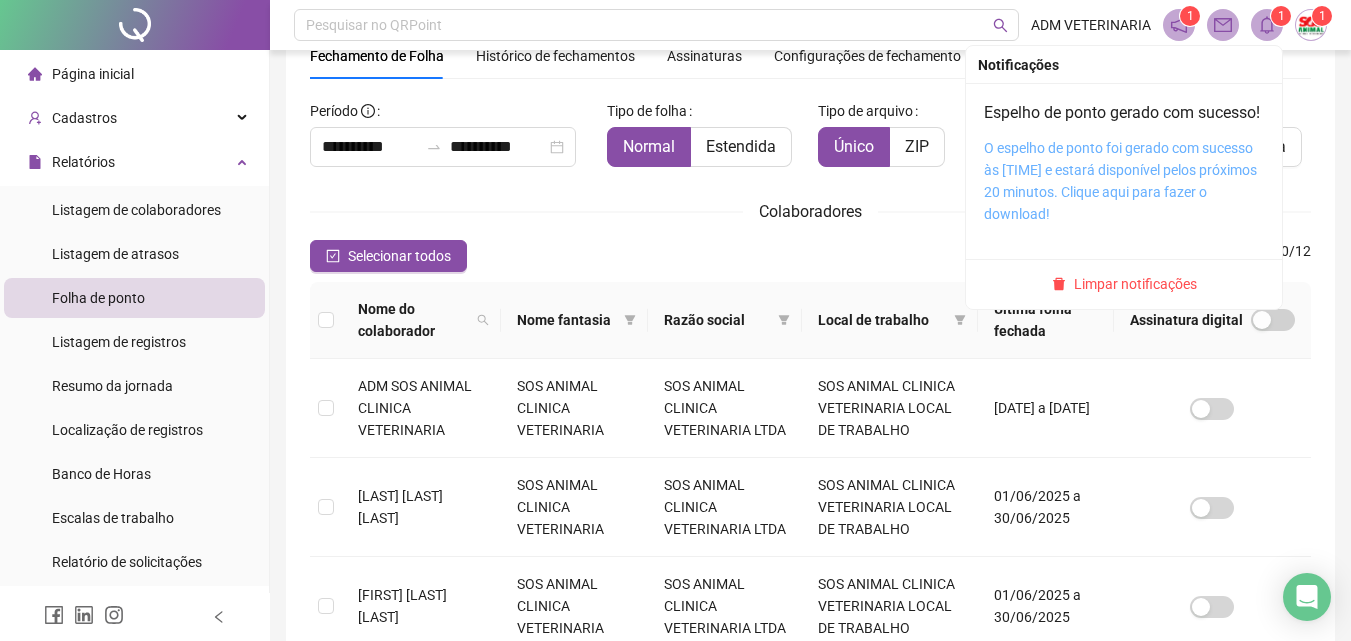 click on "O espelho de ponto foi gerado com sucesso às [TIME] e estará disponível pelos próximos 20 minutos.
Clique aqui para fazer o download!" at bounding box center (1120, 181) 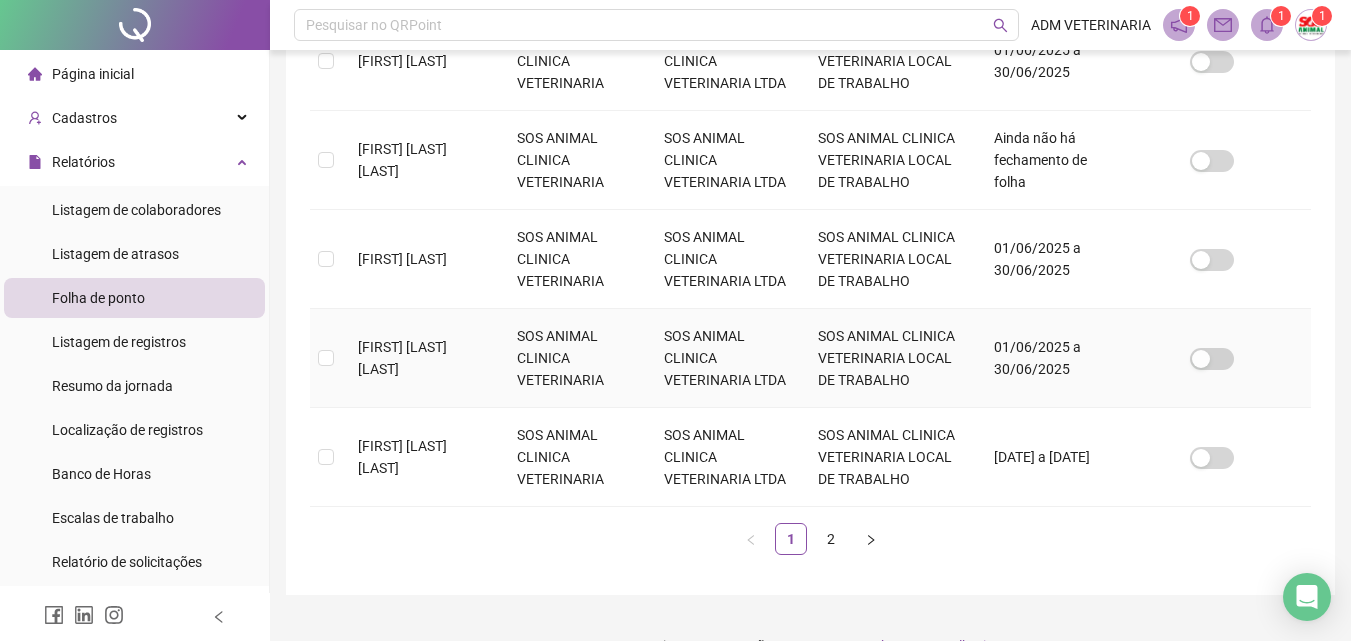 scroll, scrollTop: 971, scrollLeft: 0, axis: vertical 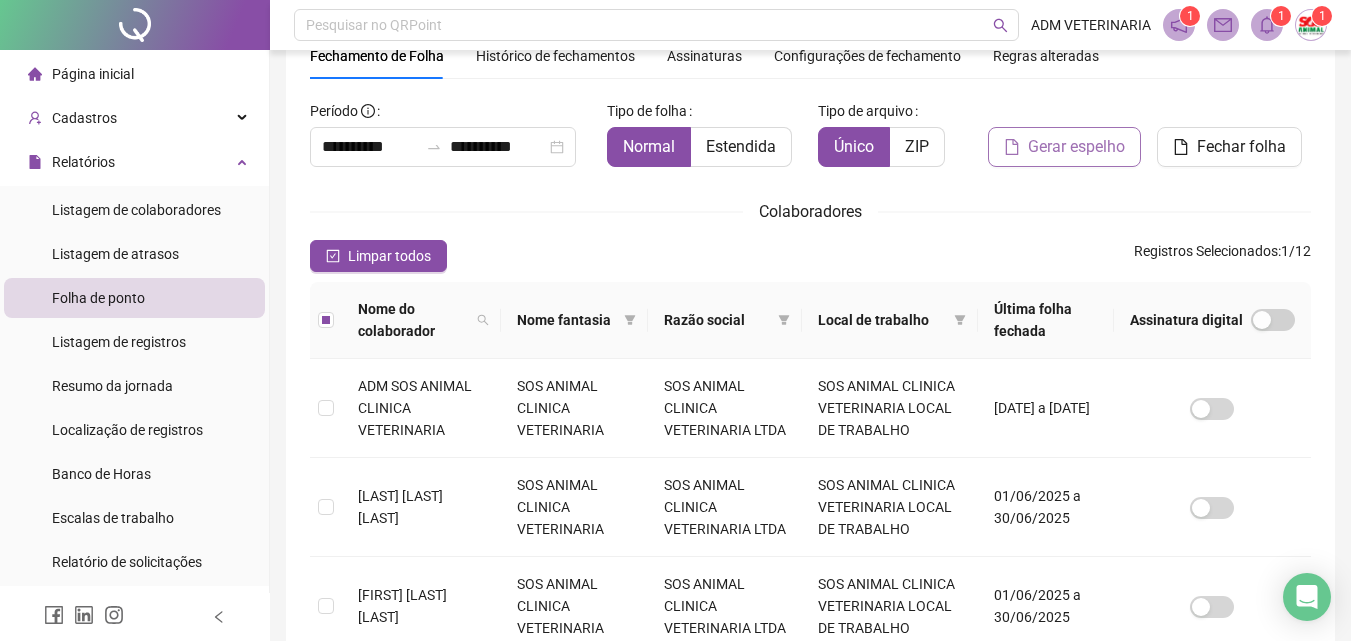click on "Gerar espelho" at bounding box center (1076, 147) 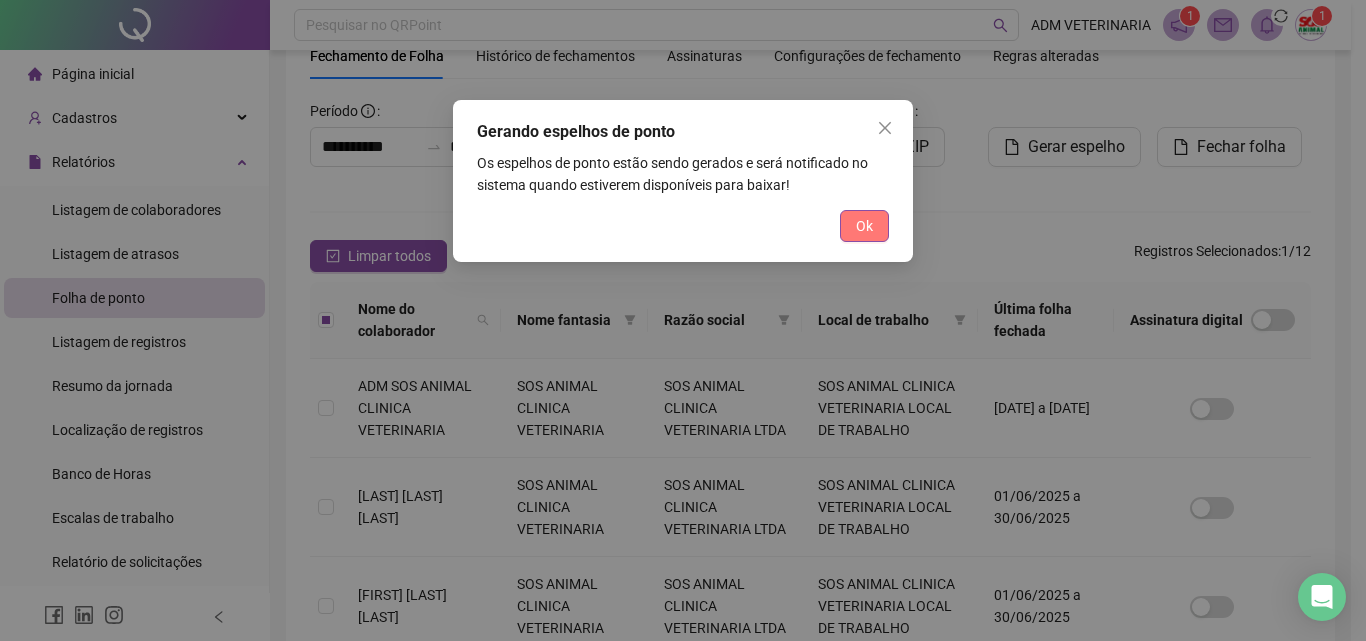 click on "Ok" at bounding box center (864, 226) 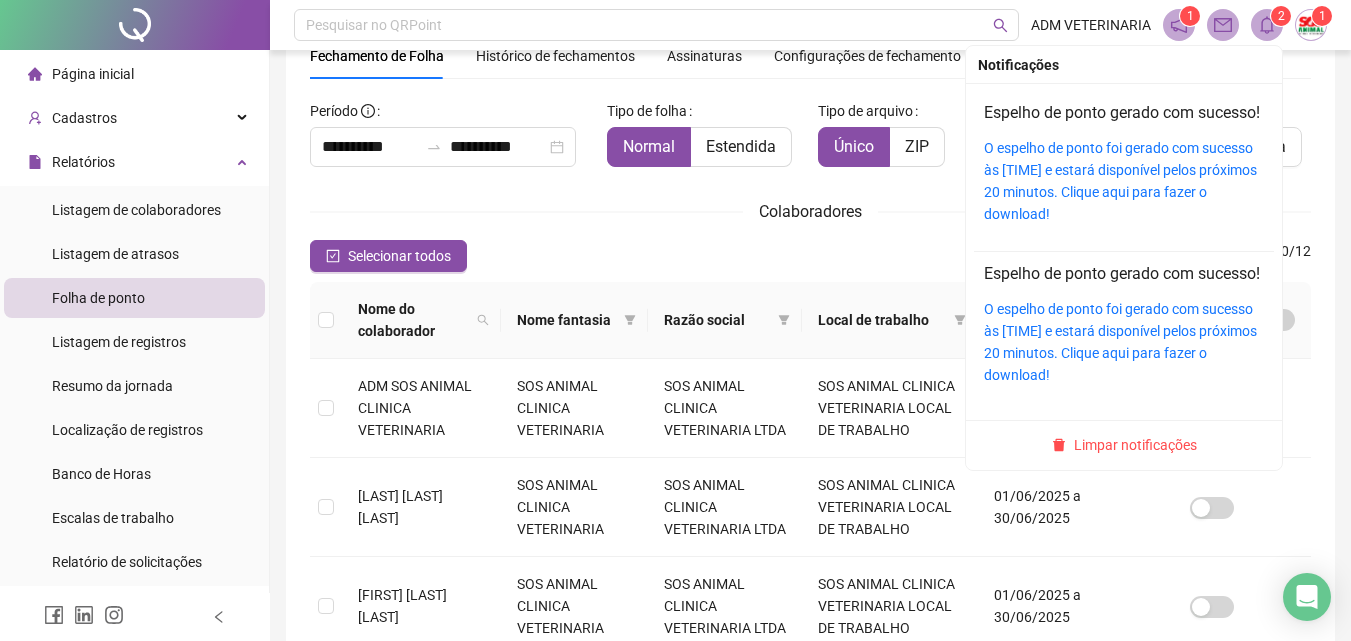 click 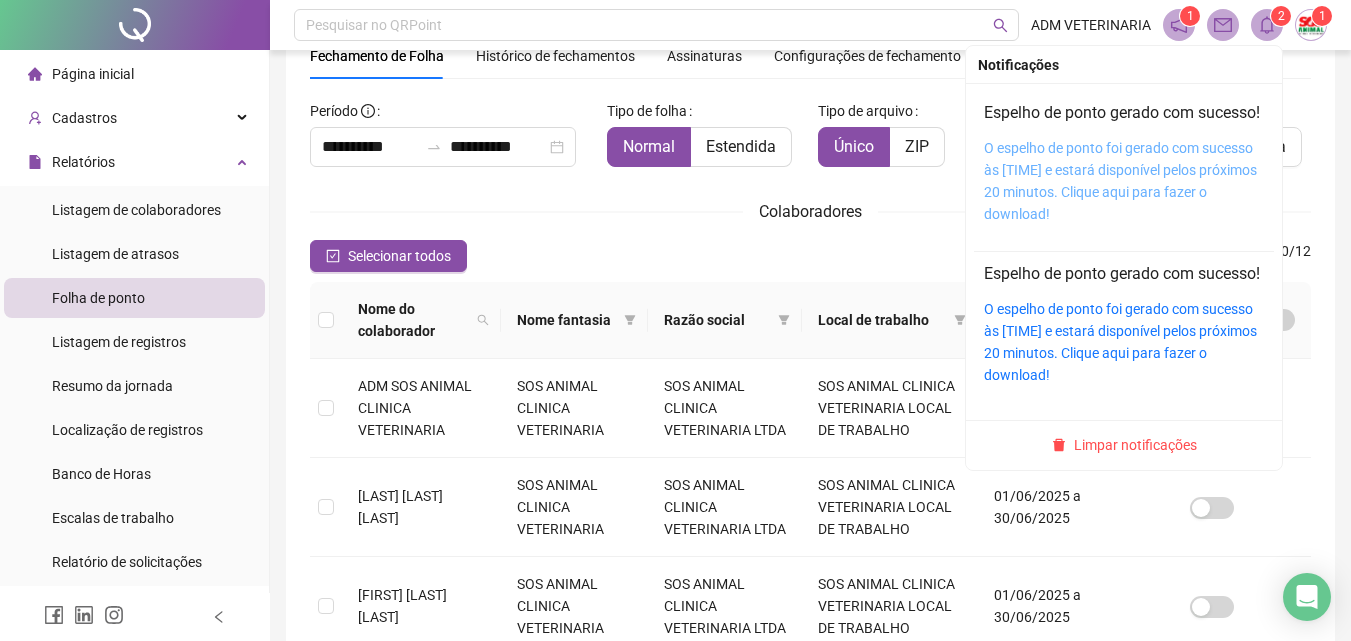 click on "O espelho de ponto foi gerado com sucesso às [TIME] e estará disponível pelos próximos 20 minutos.
Clique aqui para fazer o download!" at bounding box center (1120, 181) 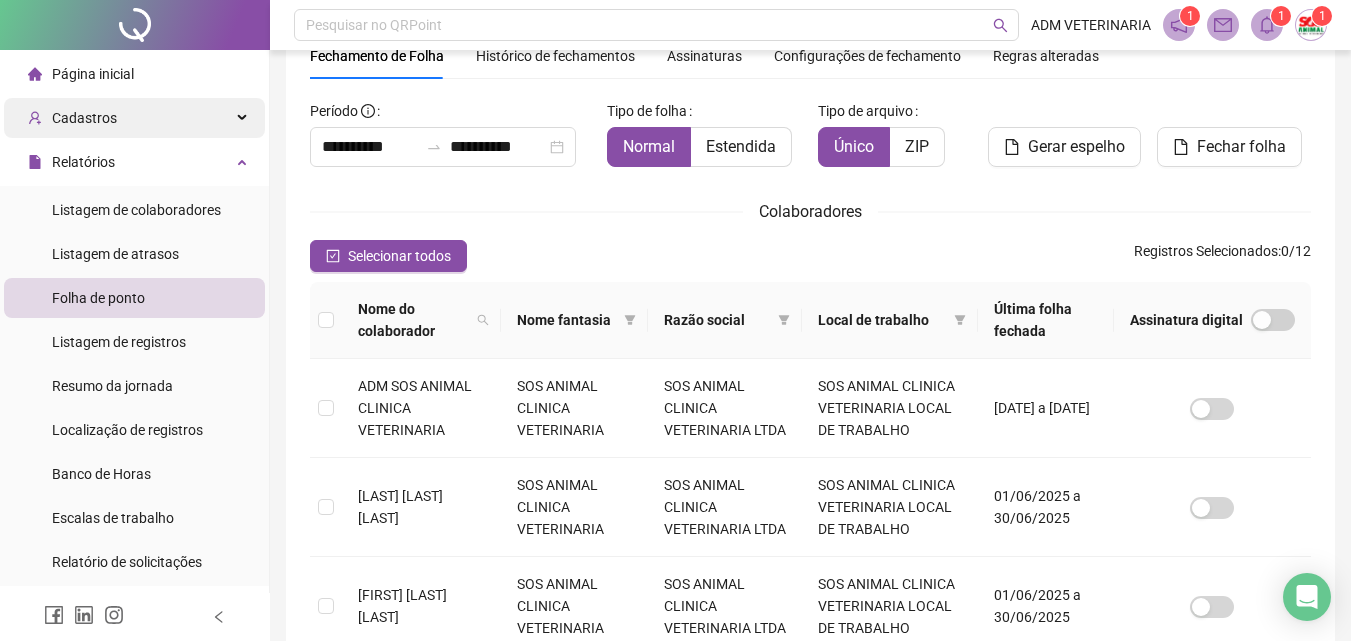 click on "Cadastros" at bounding box center [84, 118] 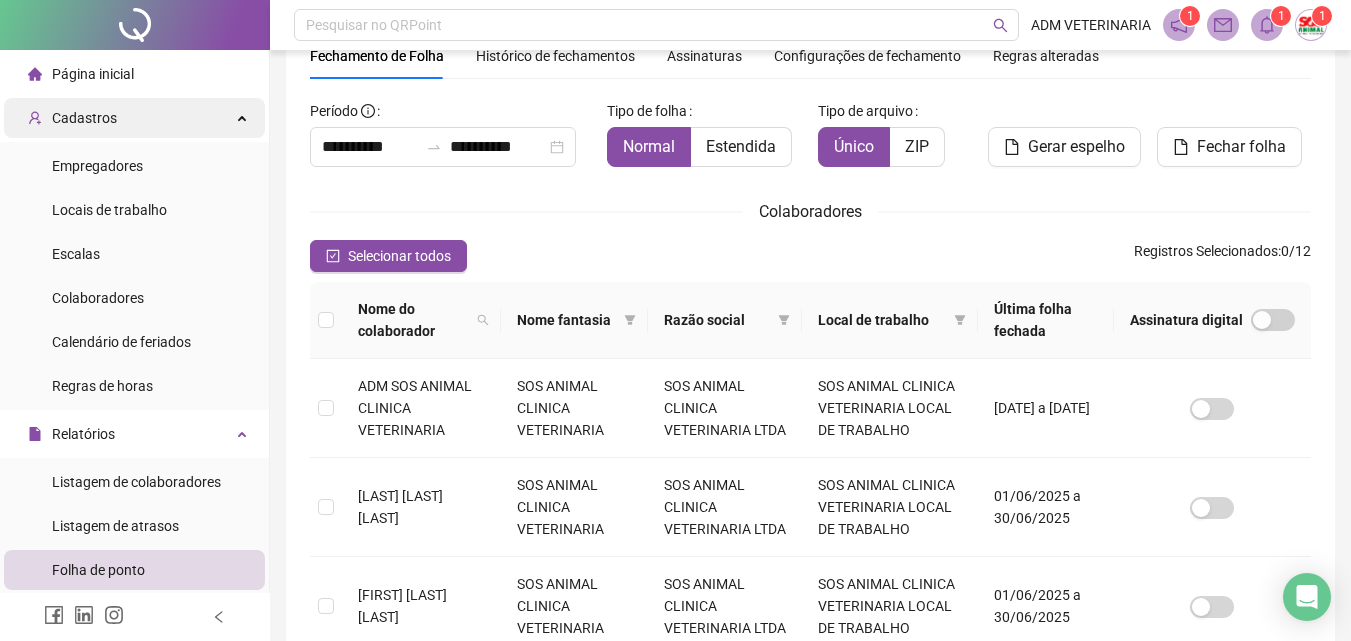 click on "Cadastros" at bounding box center (84, 118) 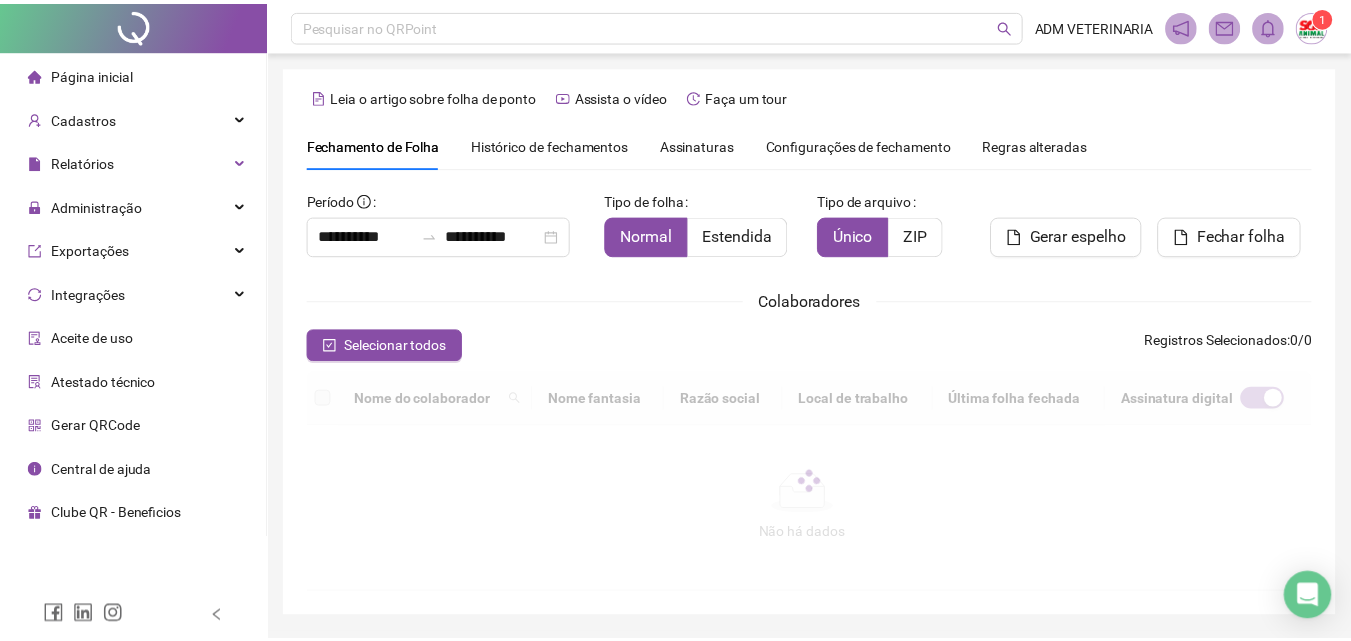 scroll, scrollTop: 89, scrollLeft: 0, axis: vertical 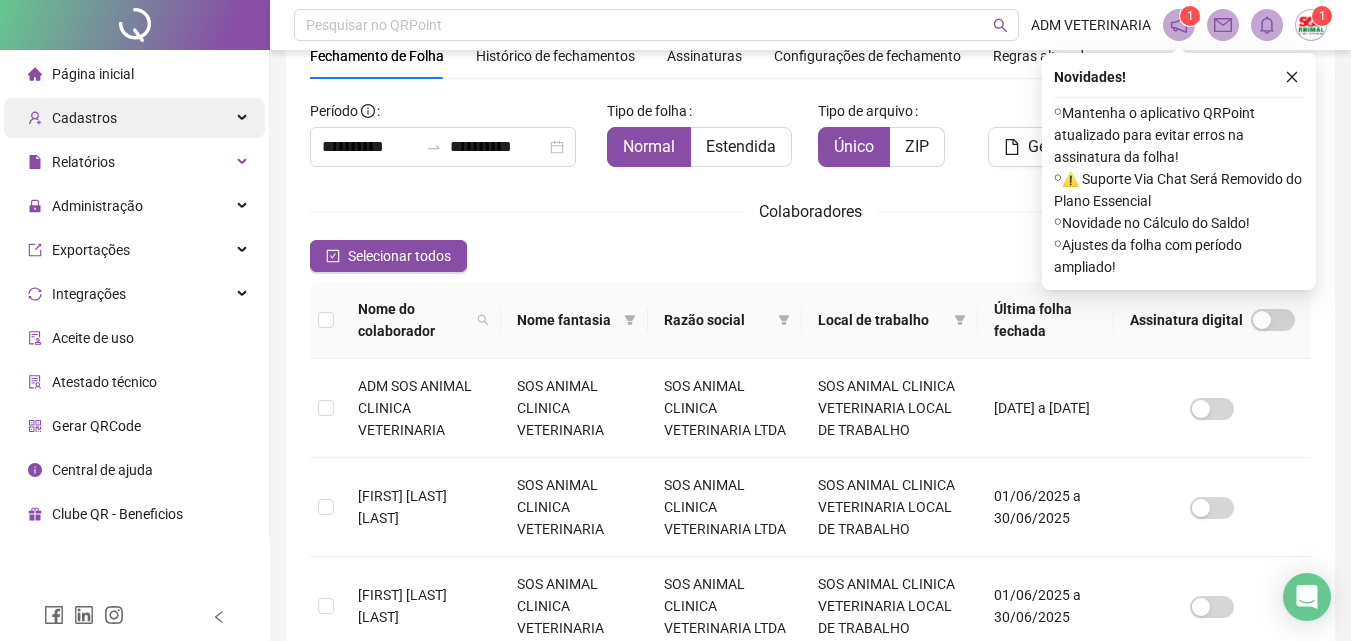 click on "Cadastros" at bounding box center (84, 118) 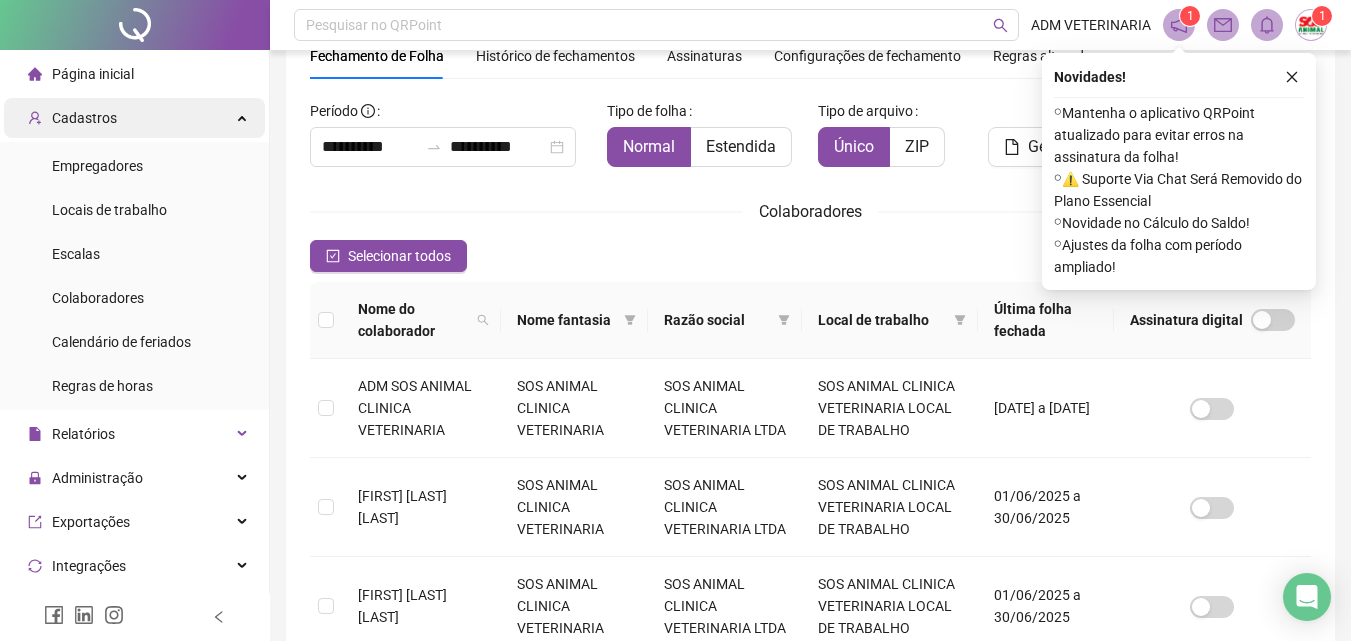 click on "Cadastros" at bounding box center [134, 118] 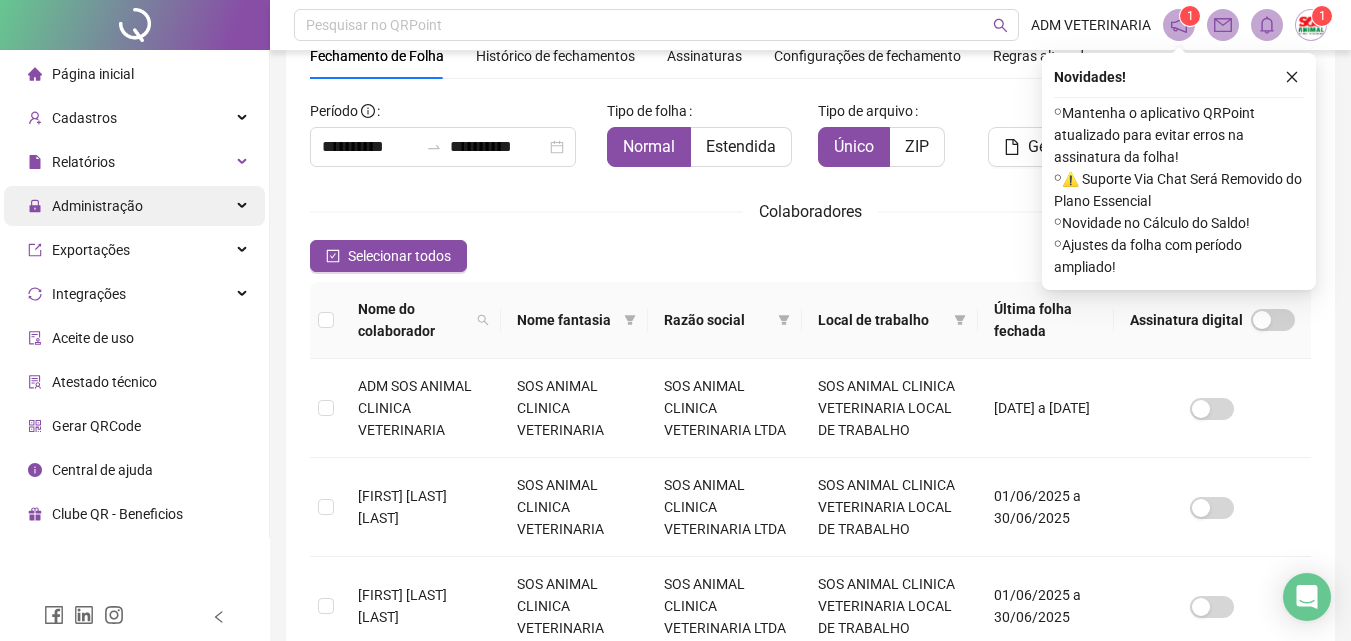 click on "Administração" at bounding box center [97, 206] 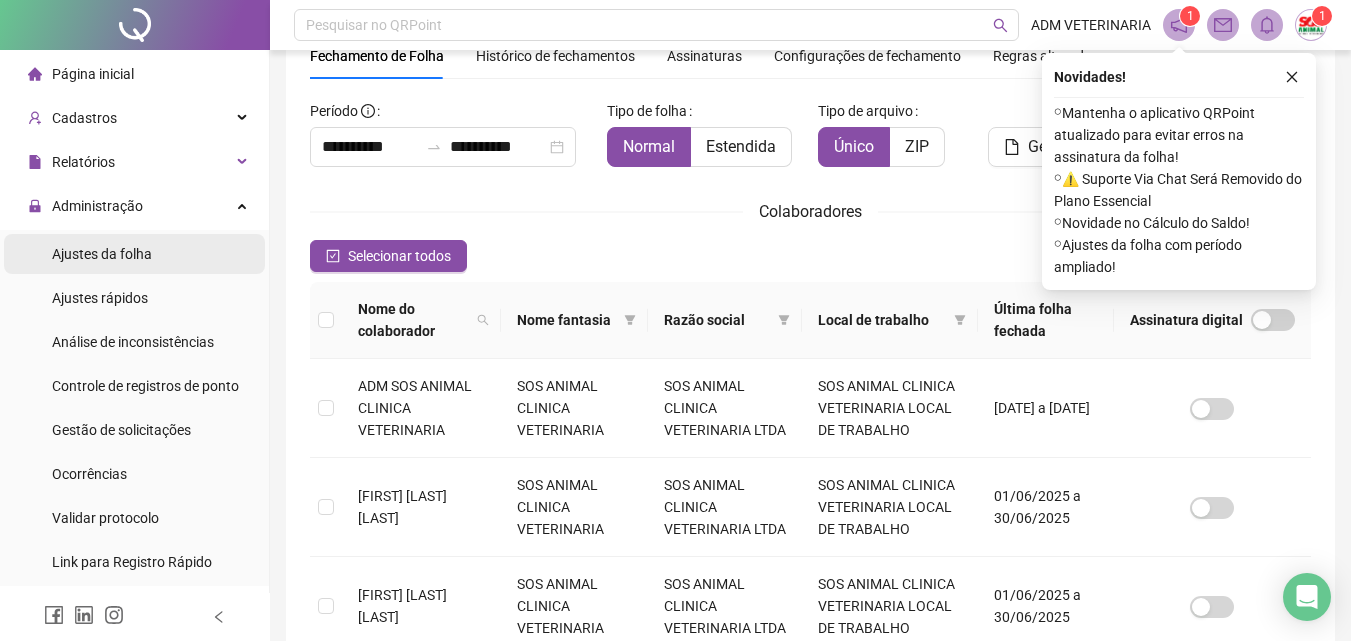 click on "Ajustes da folha" at bounding box center [102, 254] 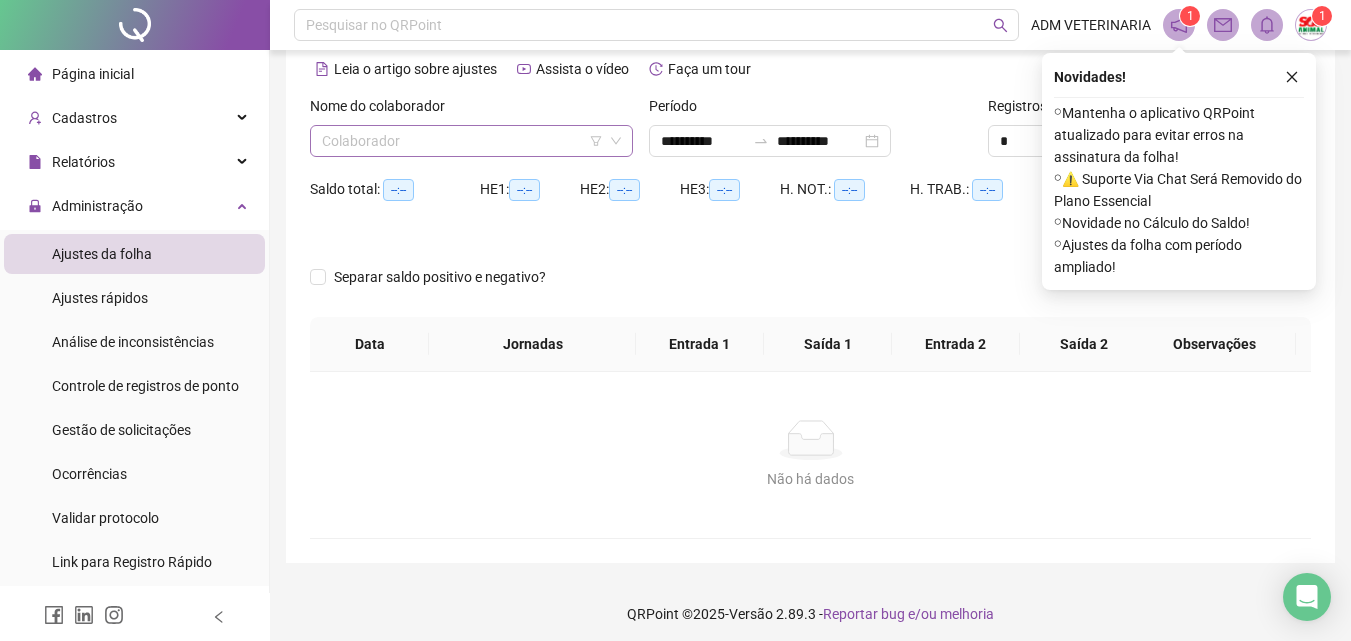 click at bounding box center (462, 141) 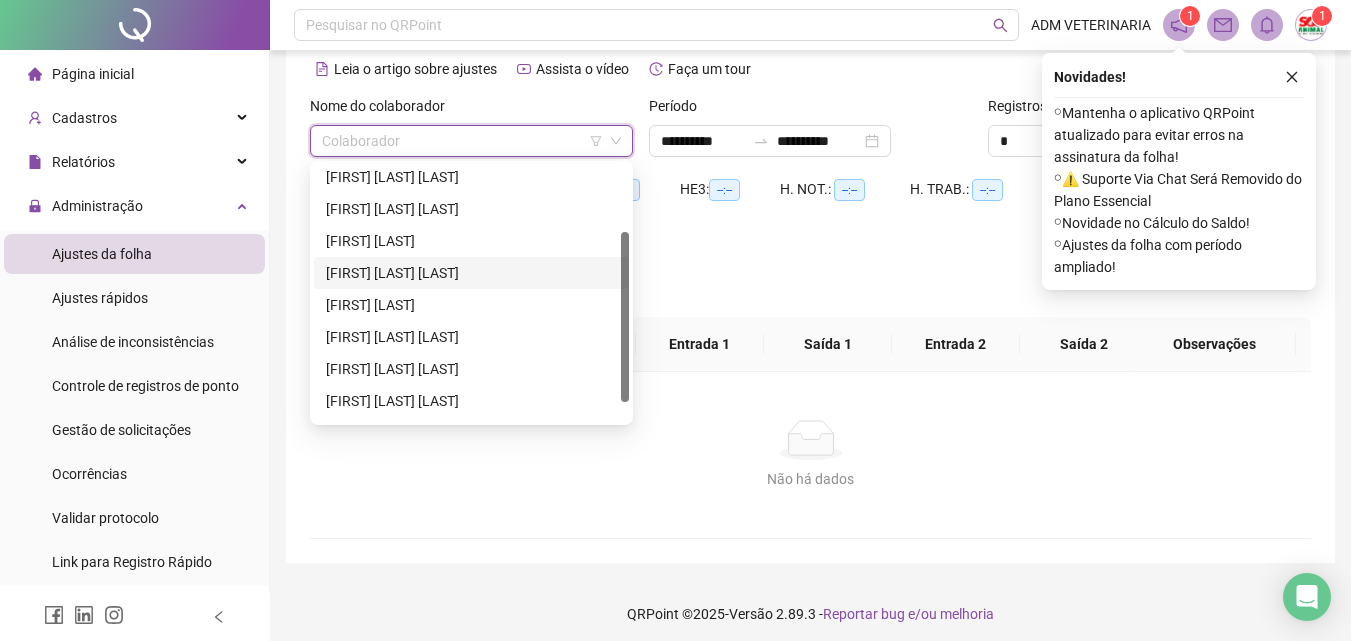 scroll, scrollTop: 128, scrollLeft: 0, axis: vertical 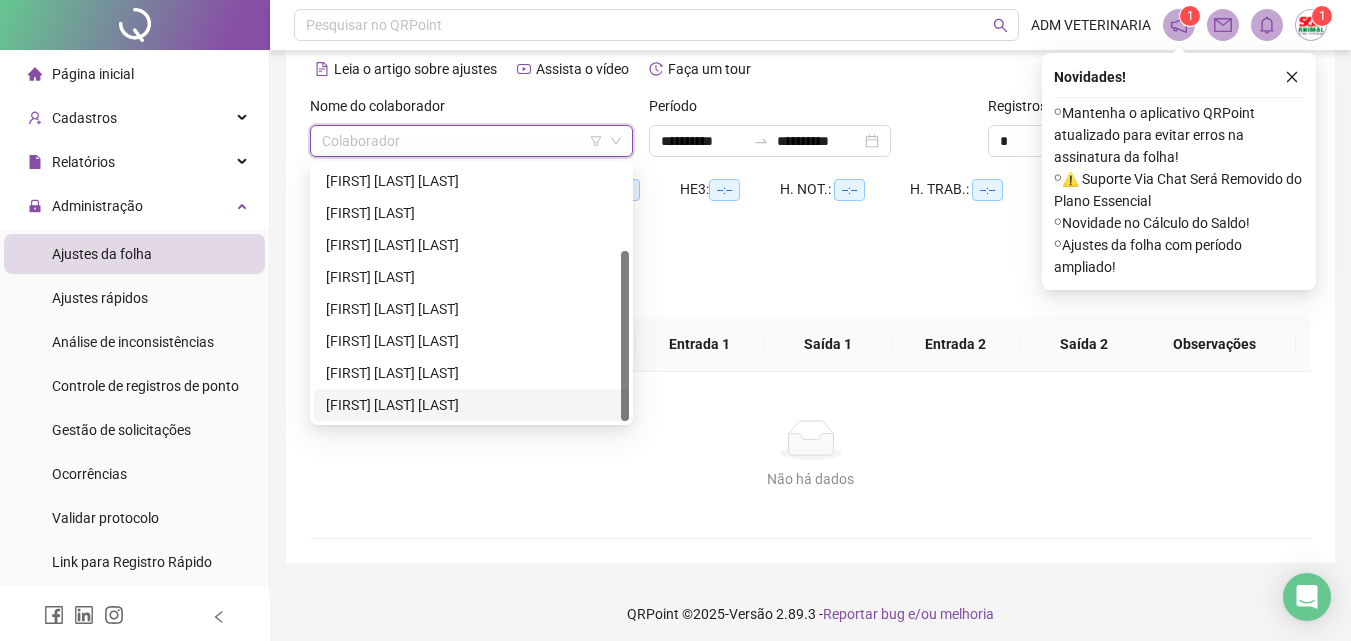 click on "[FIRST] [LAST] [LAST]" at bounding box center (471, 405) 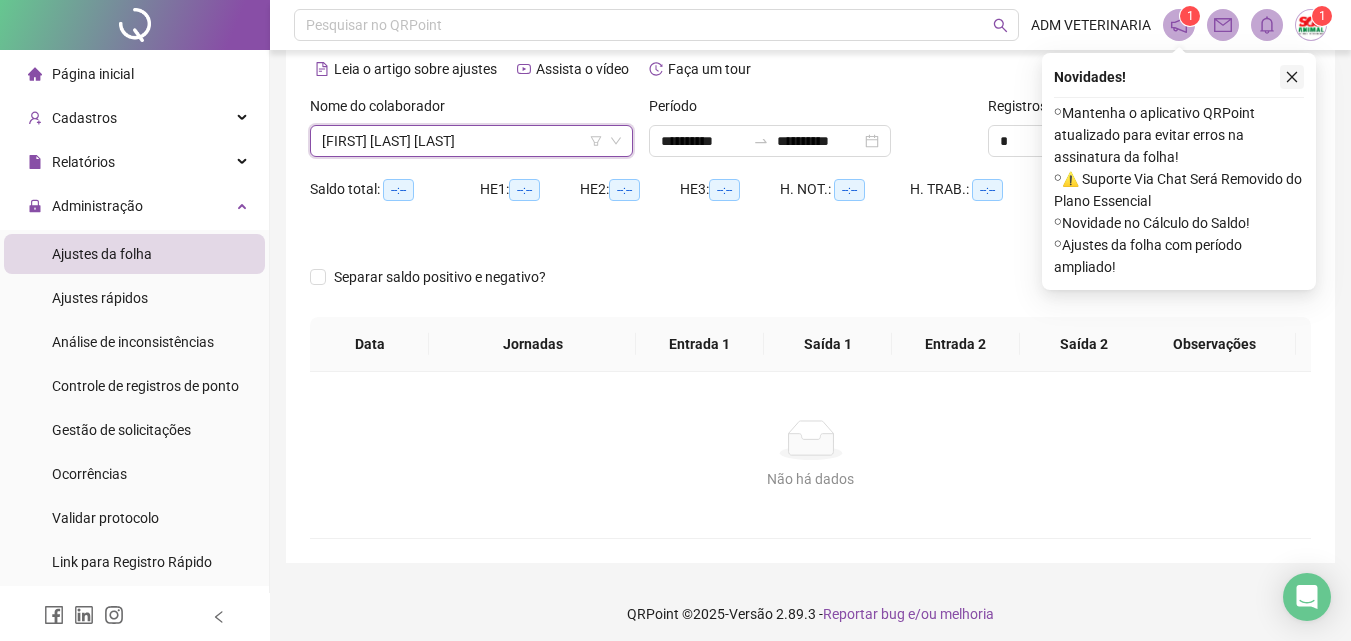 click 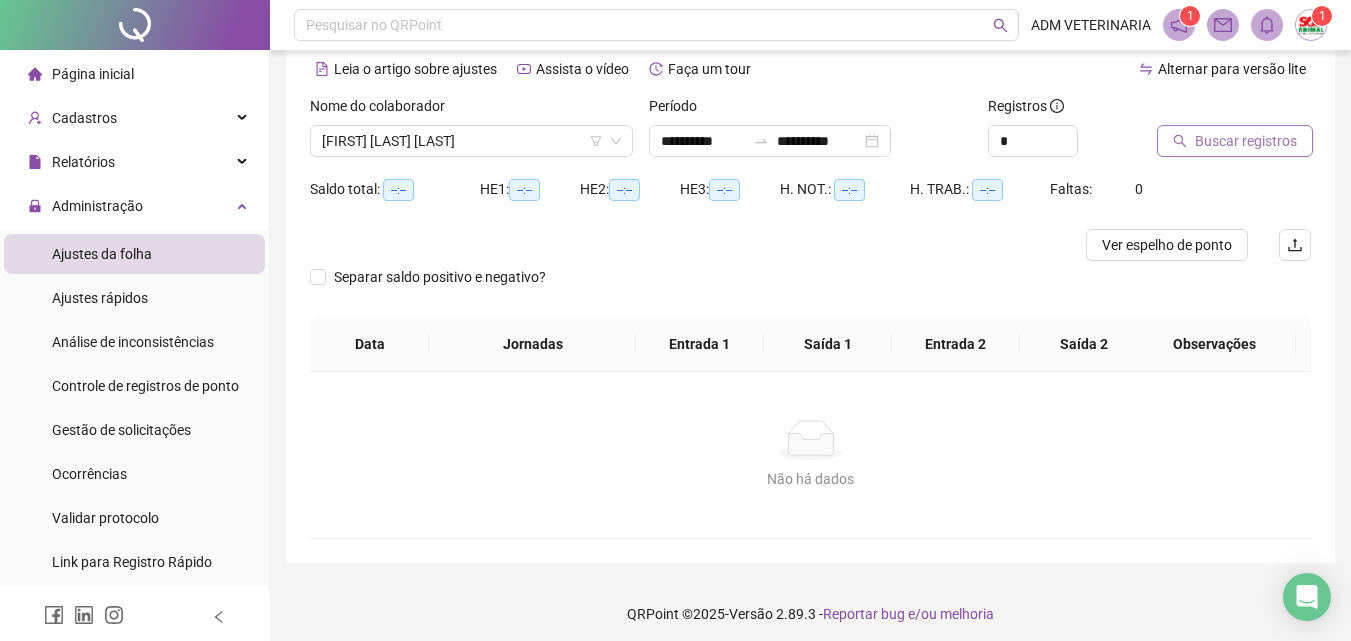 click on "Buscar registros" at bounding box center (1246, 141) 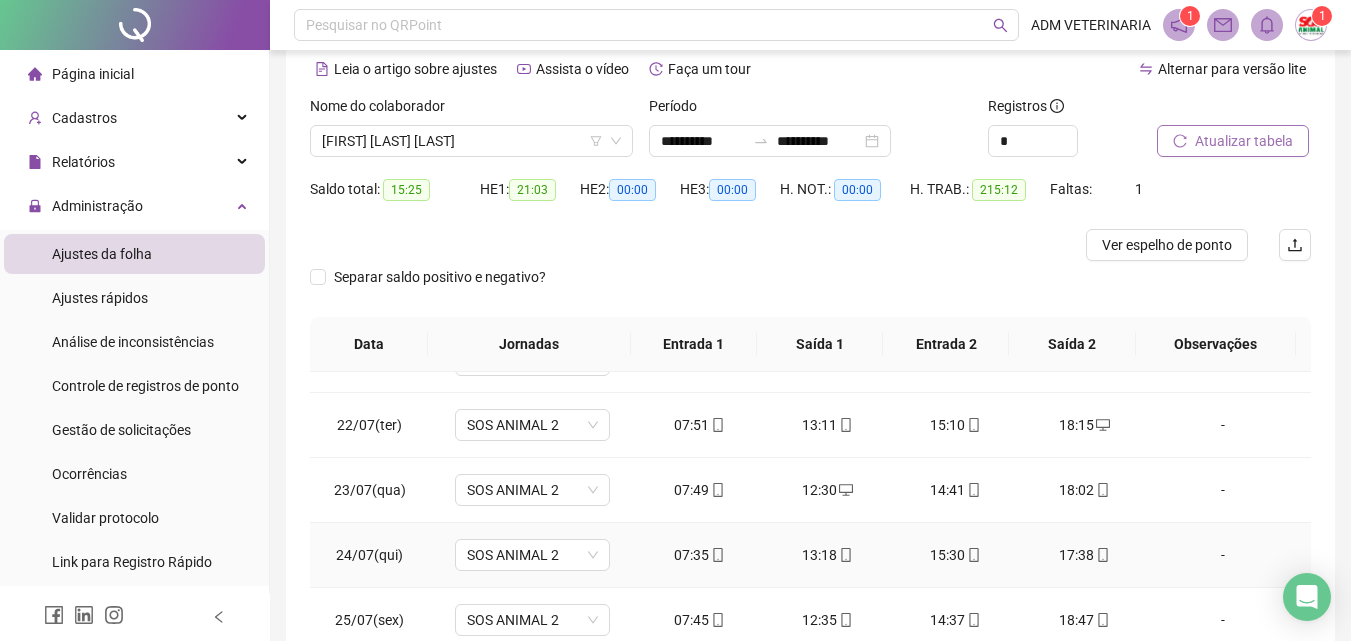 scroll, scrollTop: 1300, scrollLeft: 0, axis: vertical 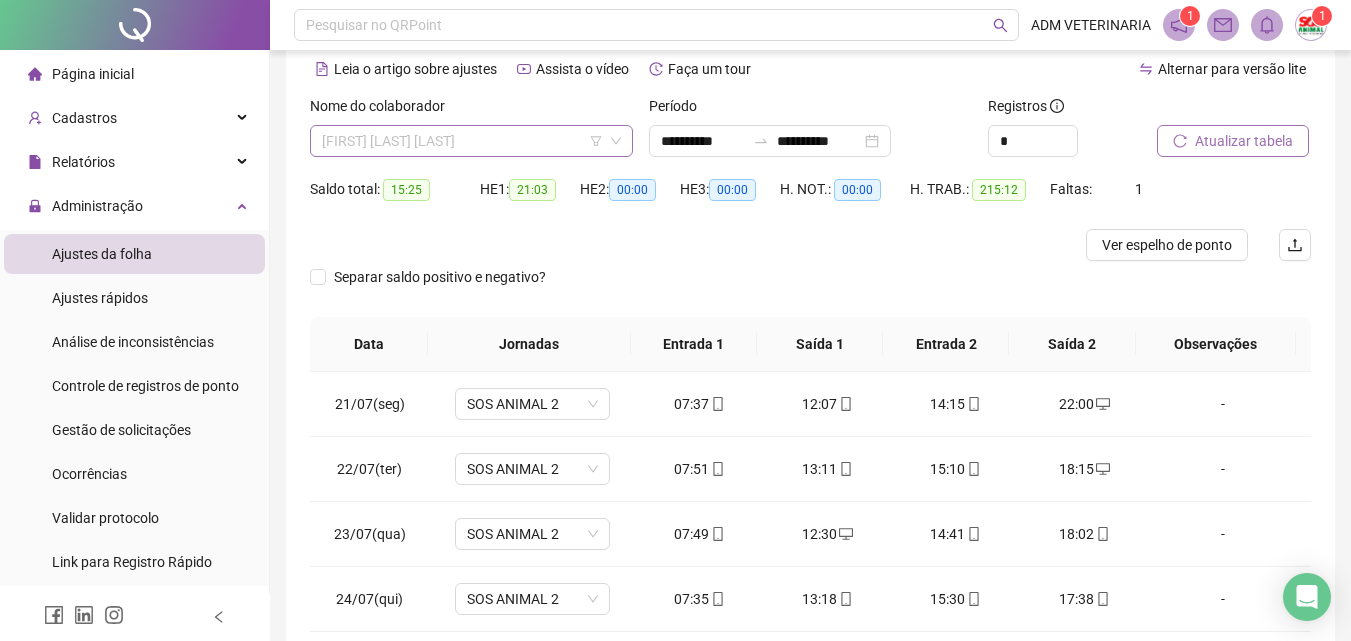 click on "[FIRST] [LAST] [LAST]" at bounding box center (471, 141) 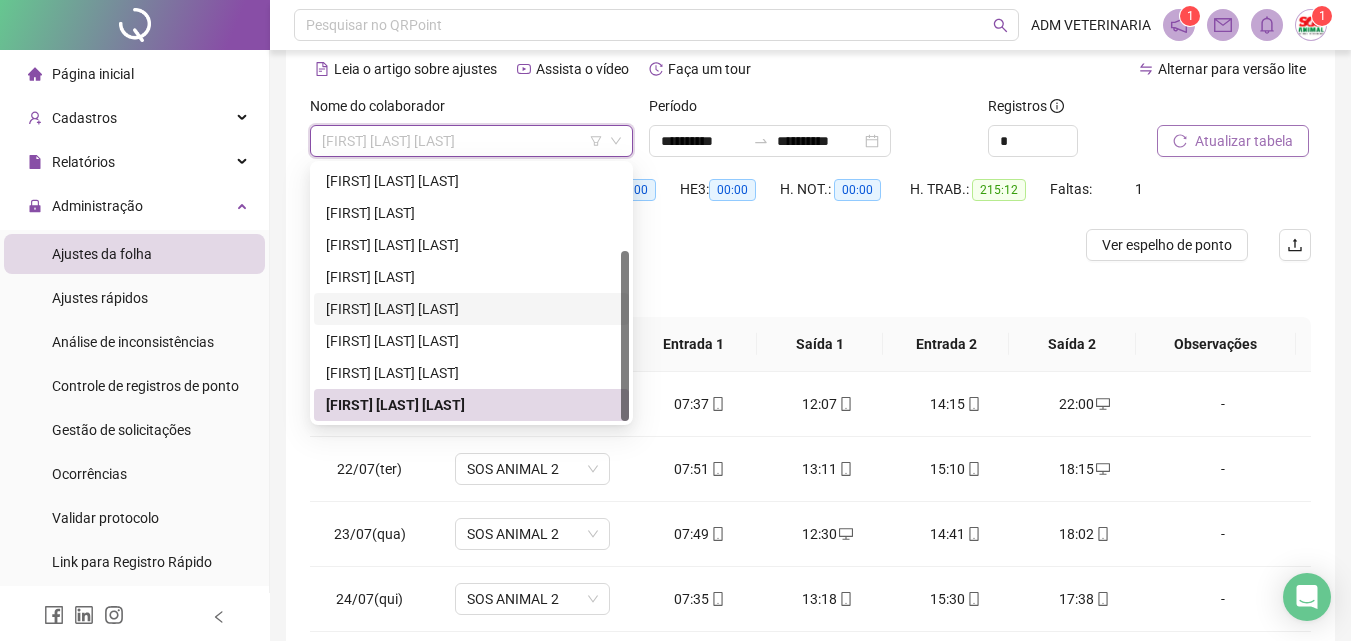 click on "[FIRST] [LAST] [LAST]" at bounding box center [471, 309] 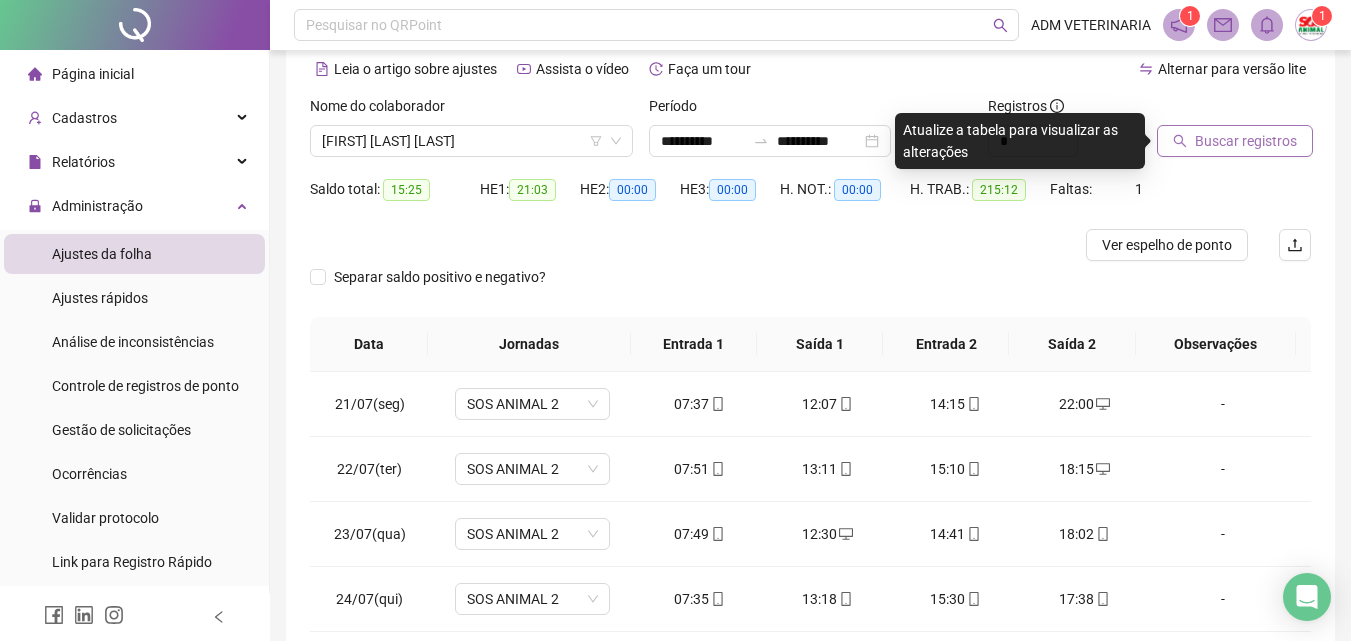 click on "Buscar registros" at bounding box center (1246, 141) 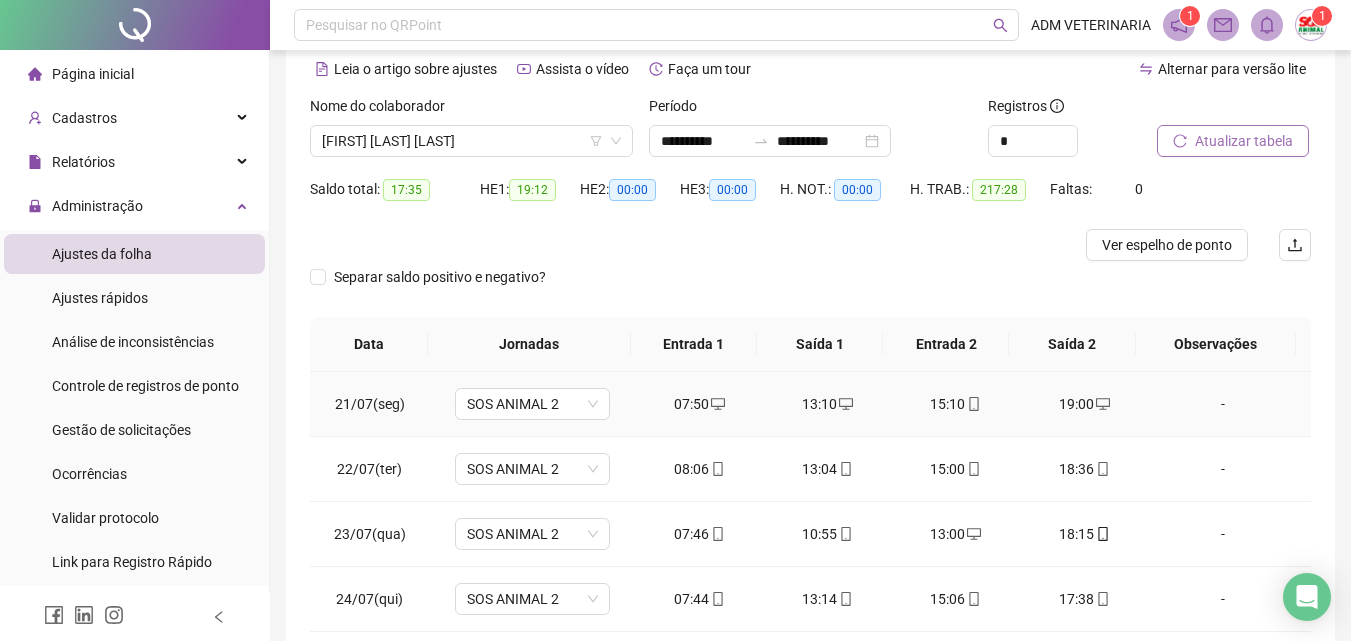 click on "19:00" at bounding box center (1084, 404) 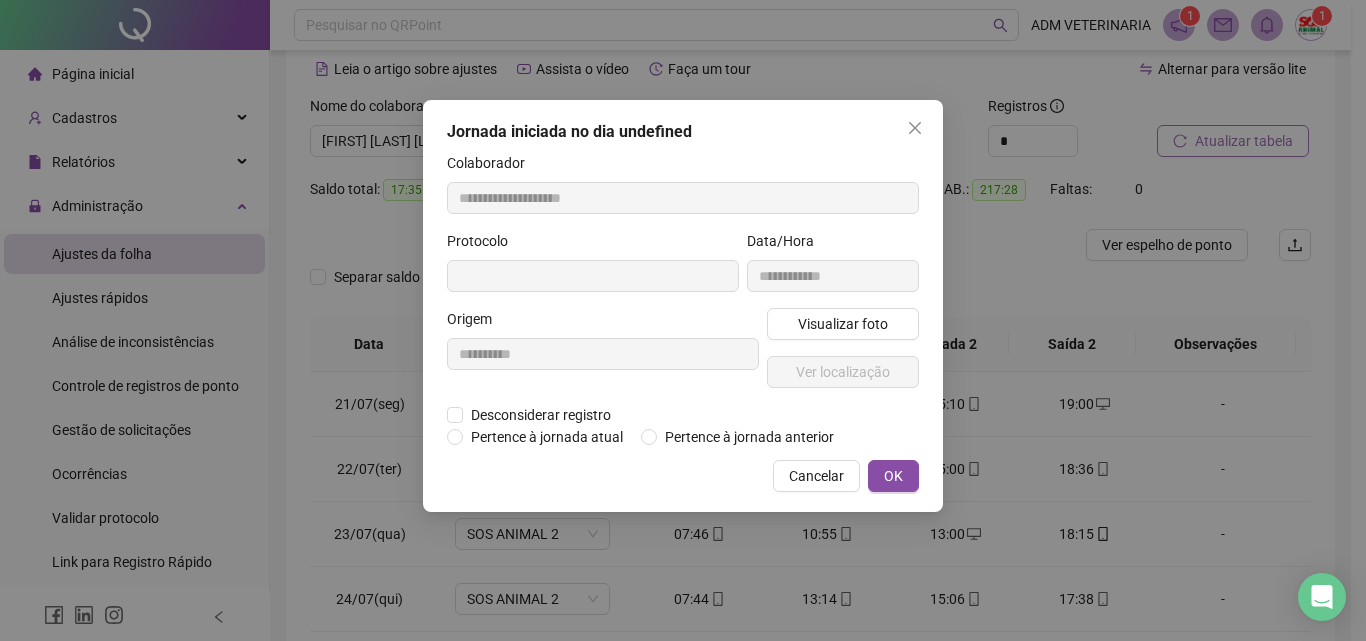 type on "**********" 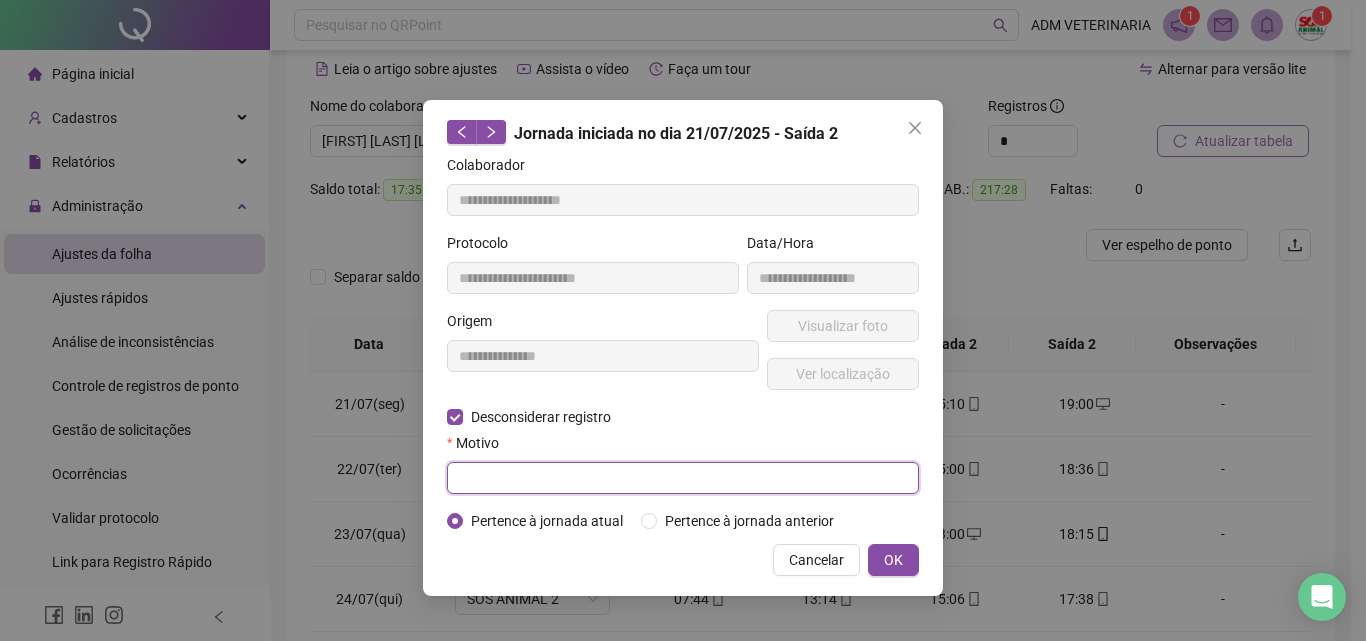 click at bounding box center (683, 478) 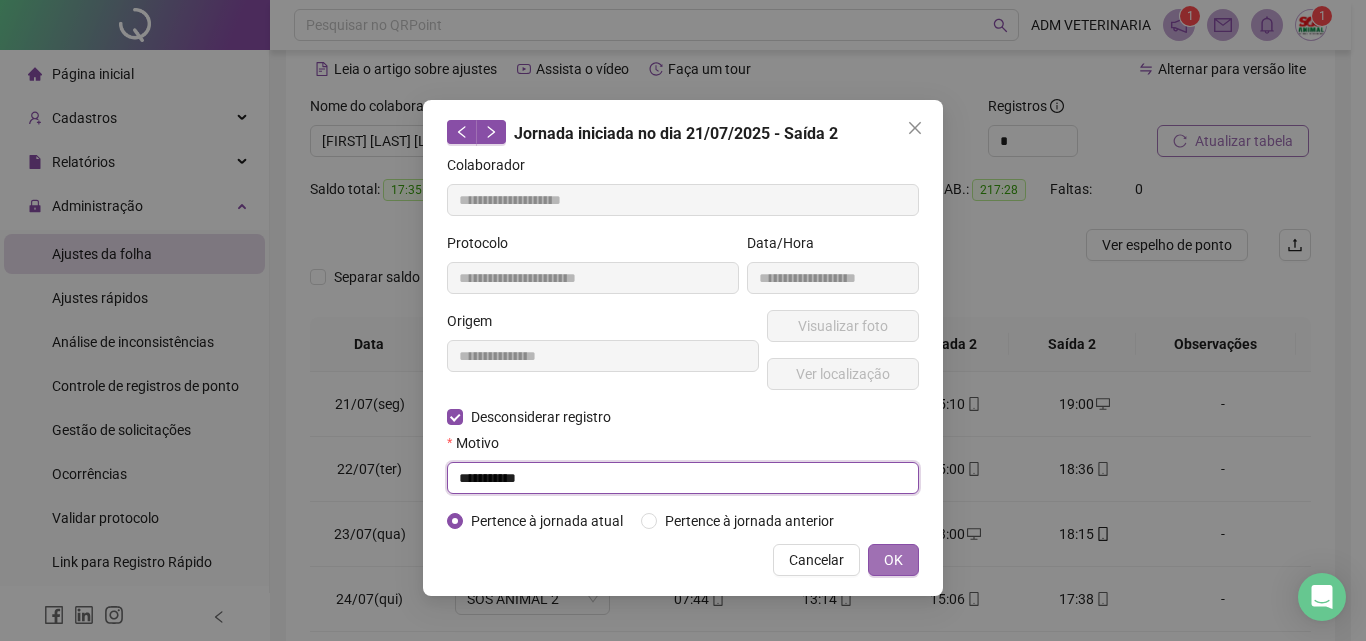 type on "**********" 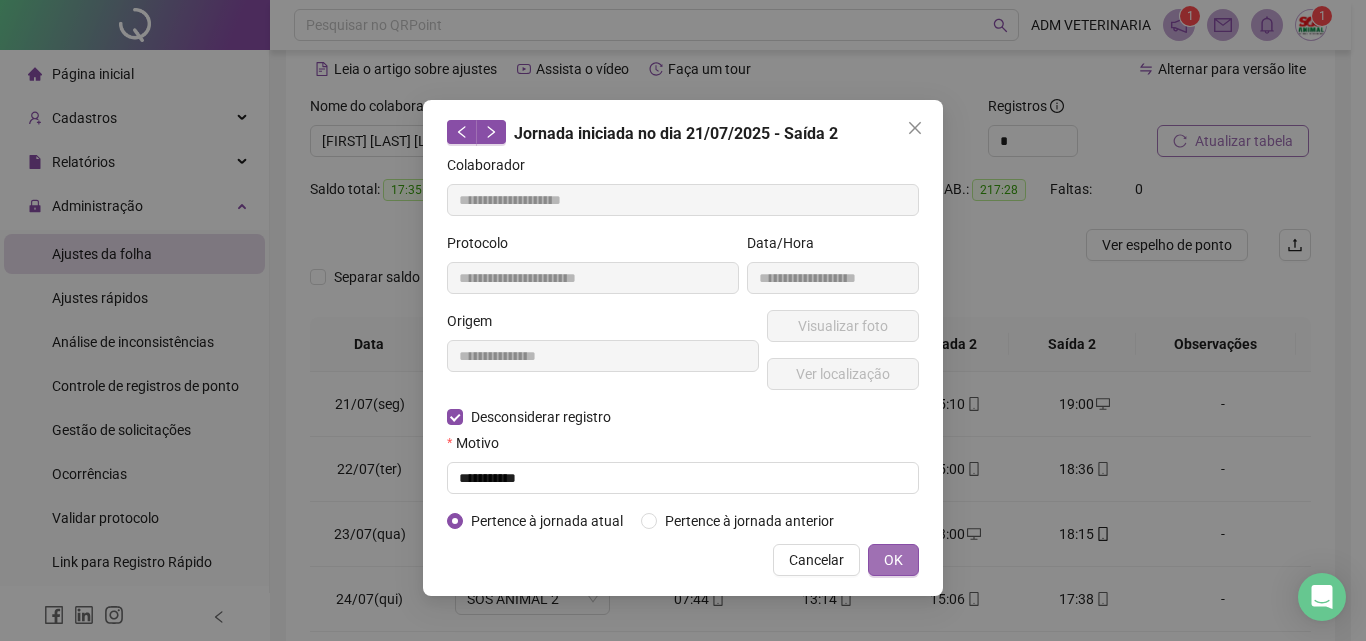 click on "OK" at bounding box center [893, 560] 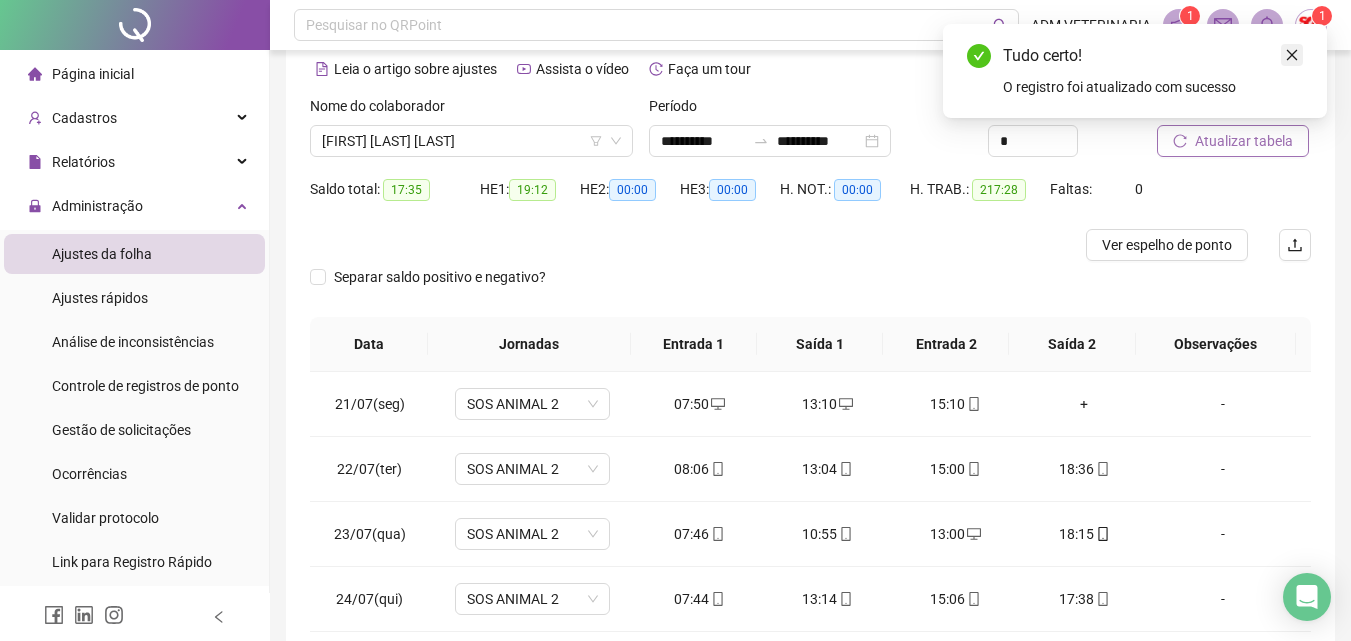 click 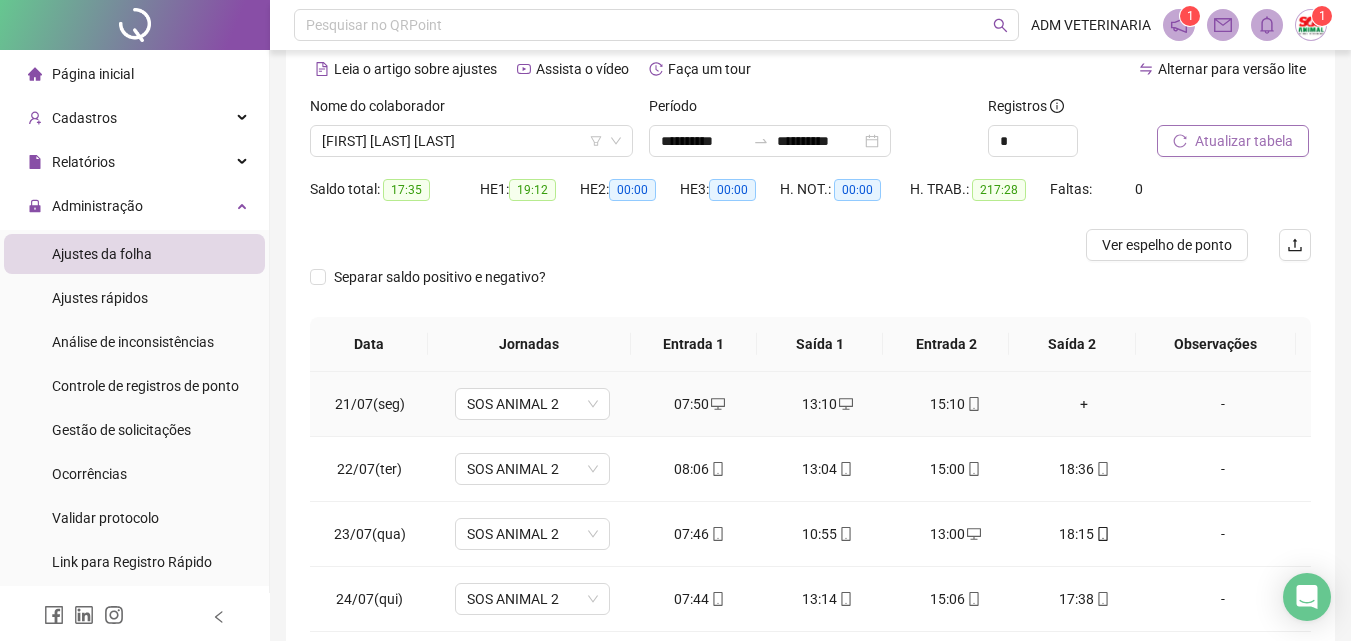 click on "+" at bounding box center (1084, 404) 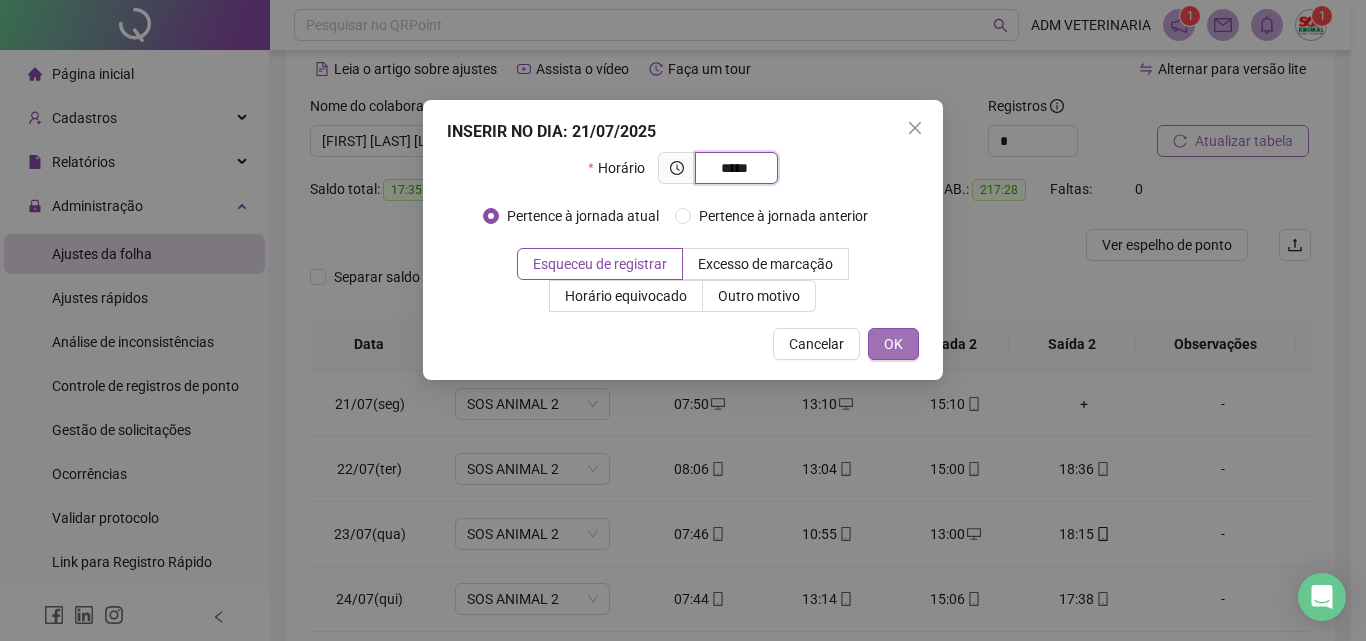 type on "*****" 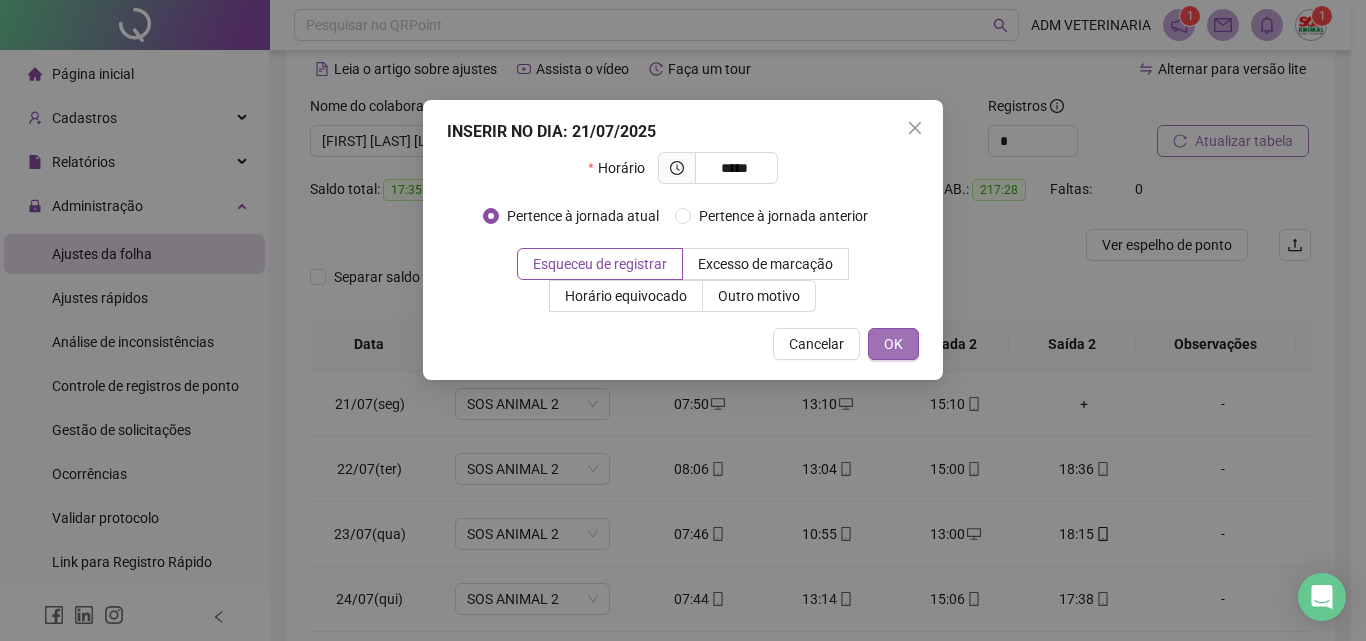 click on "OK" at bounding box center [893, 344] 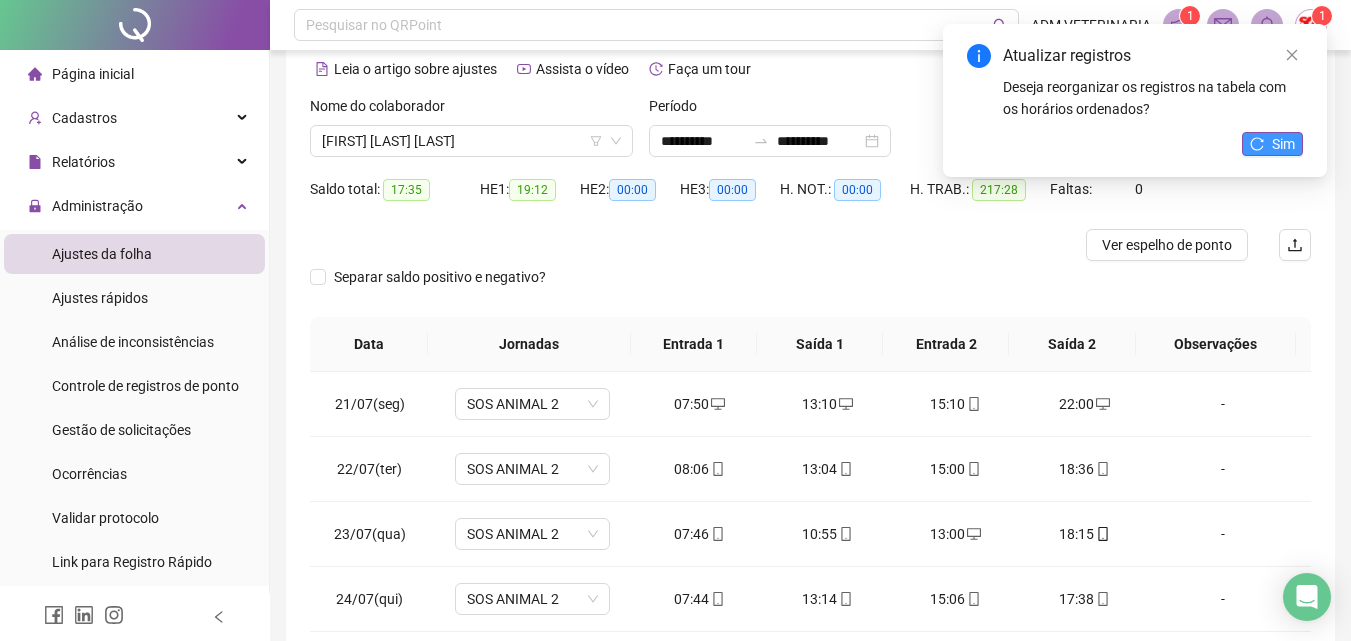 click on "Sim" at bounding box center [1283, 144] 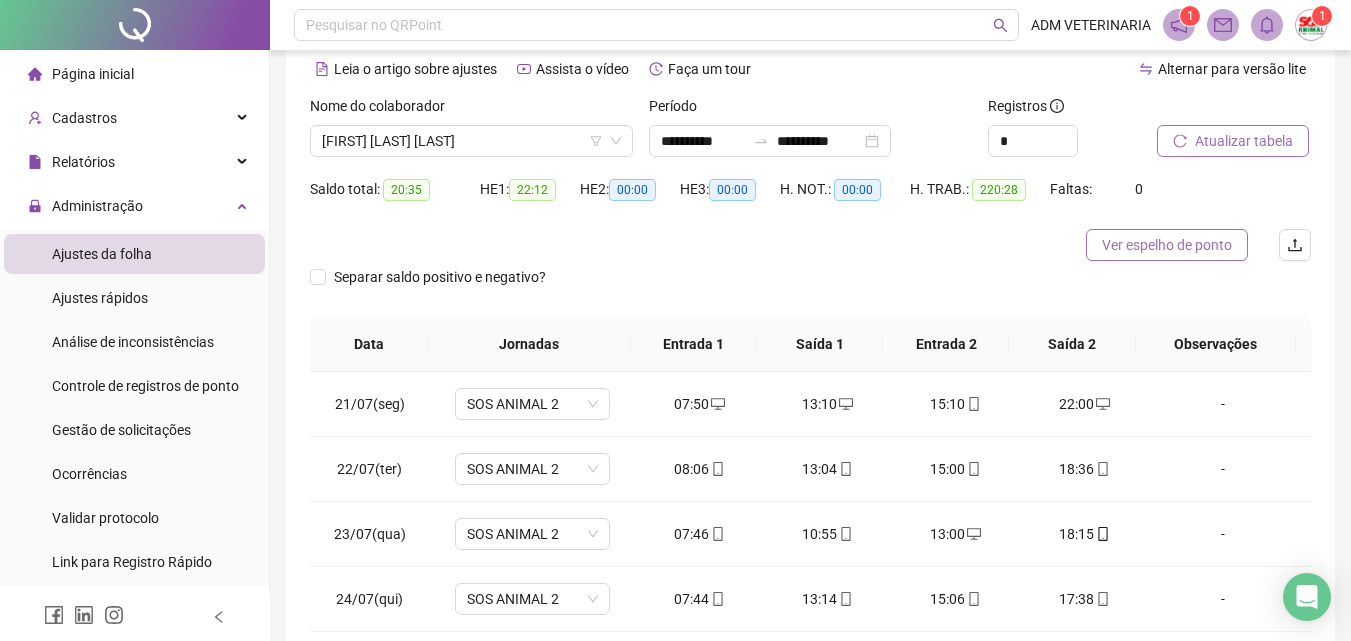 click on "Ver espelho de ponto" at bounding box center (1167, 245) 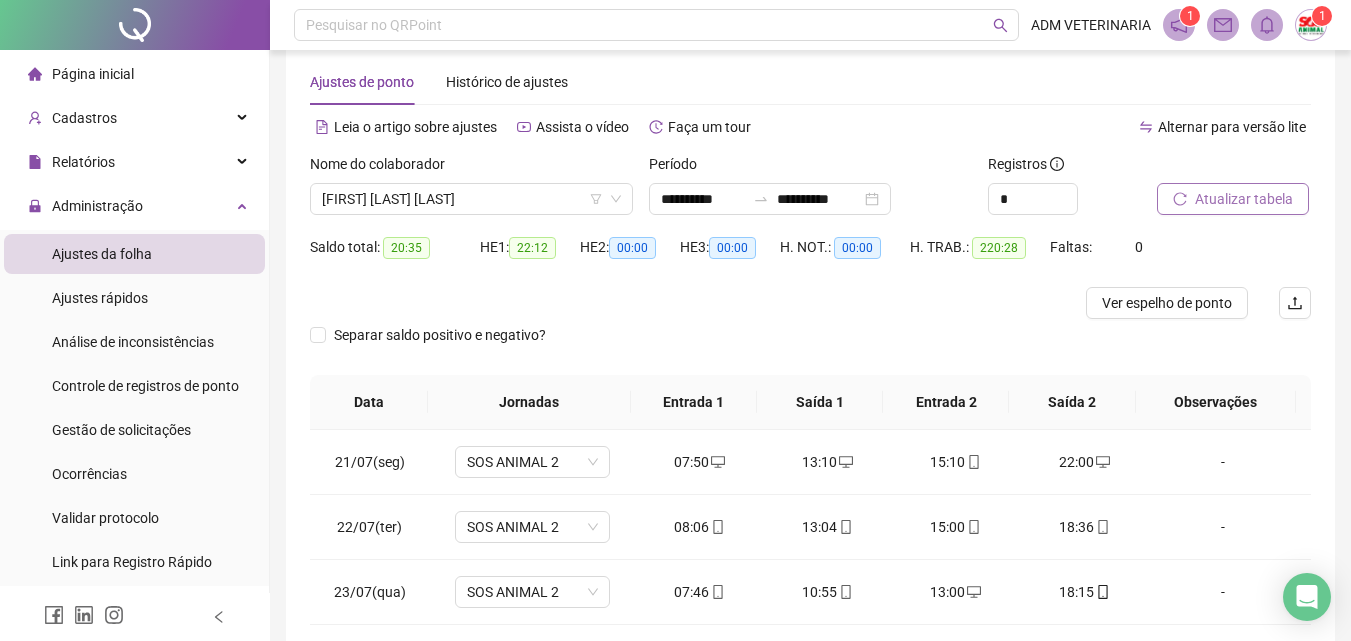 scroll, scrollTop: 0, scrollLeft: 0, axis: both 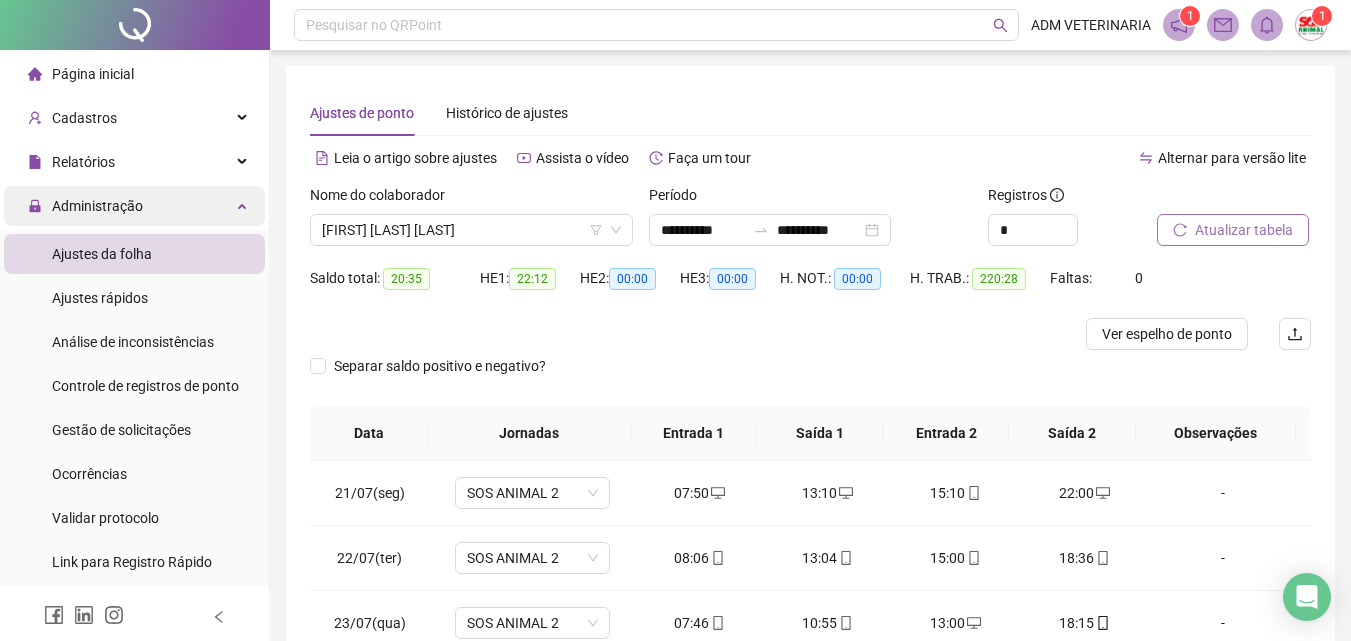 click on "Administração" at bounding box center (97, 206) 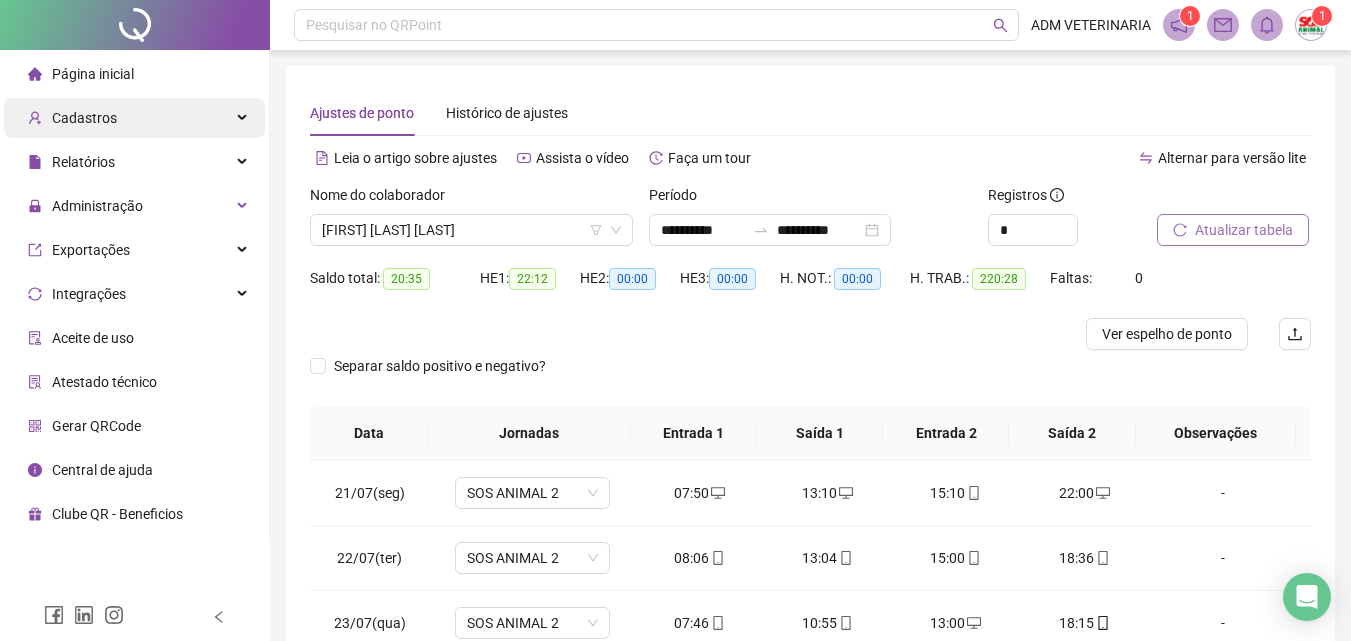 click on "Cadastros" at bounding box center [84, 118] 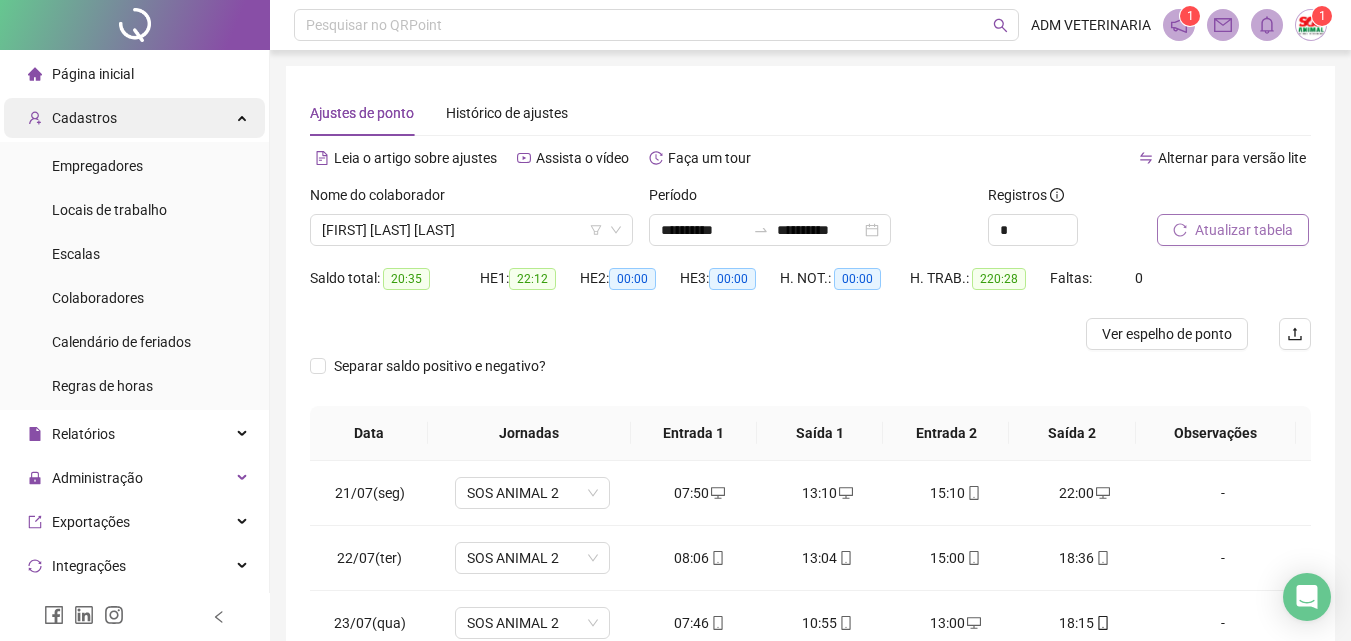 click on "Cadastros" at bounding box center [84, 118] 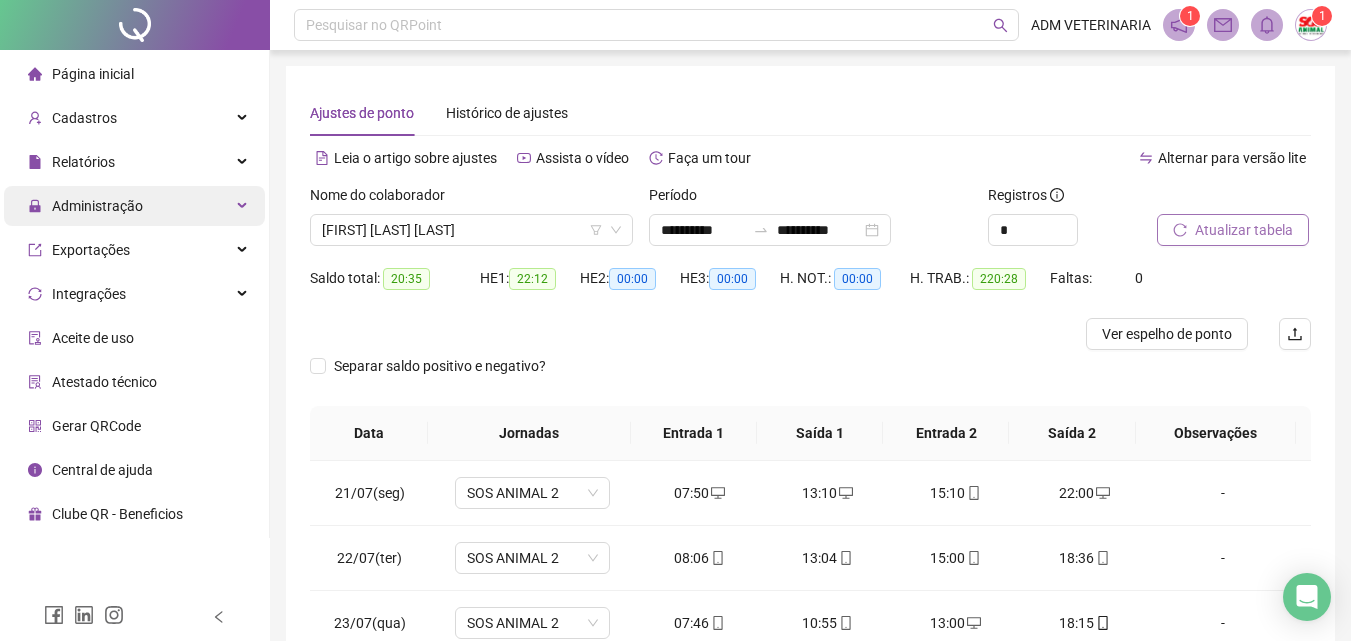 click on "Administração" at bounding box center (97, 206) 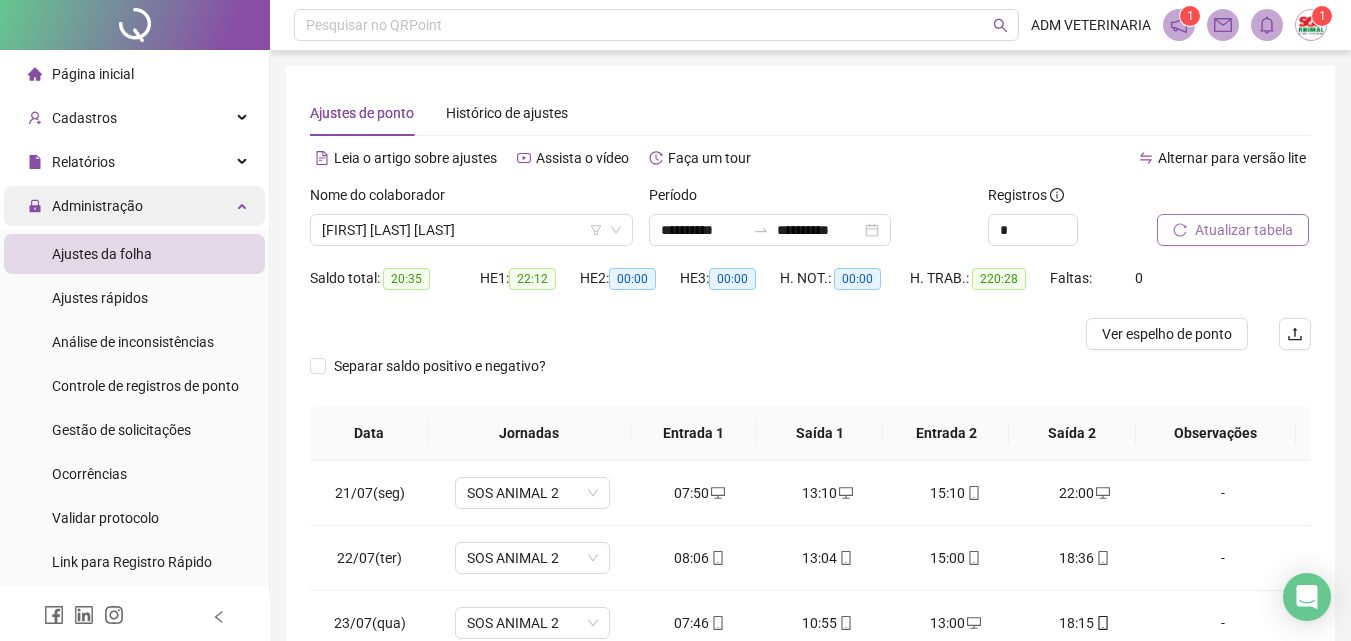 click on "Administração" at bounding box center [97, 206] 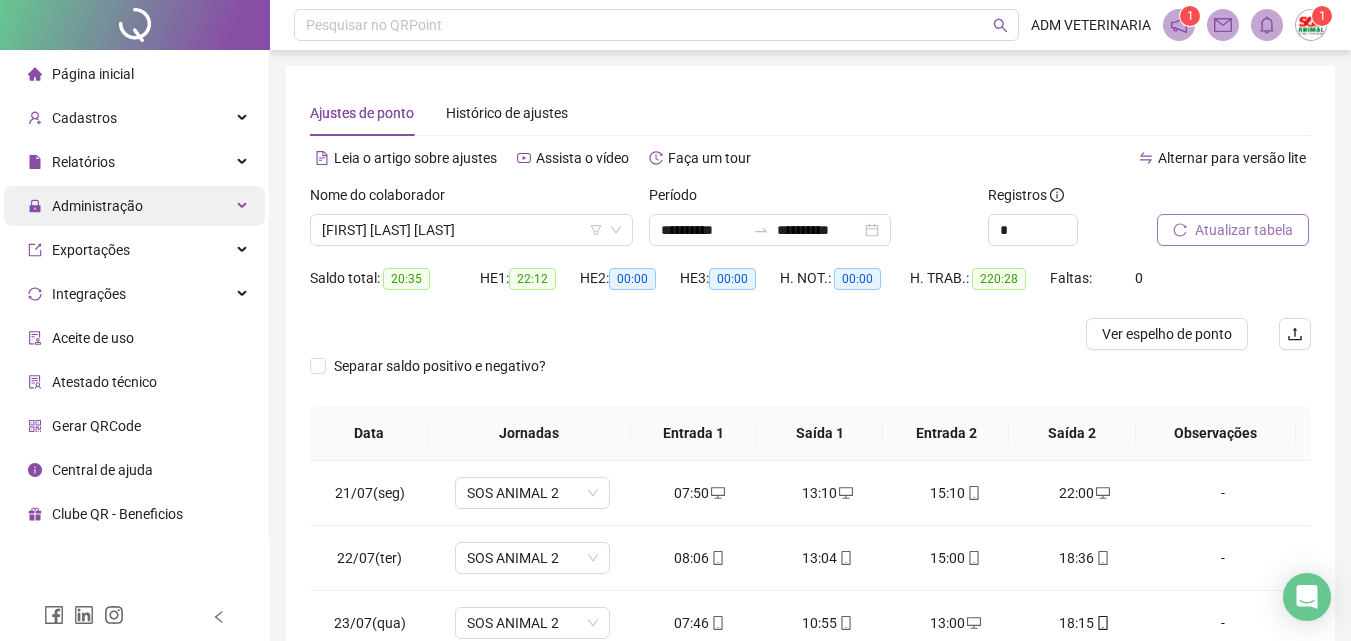 click on "Administração" at bounding box center [97, 206] 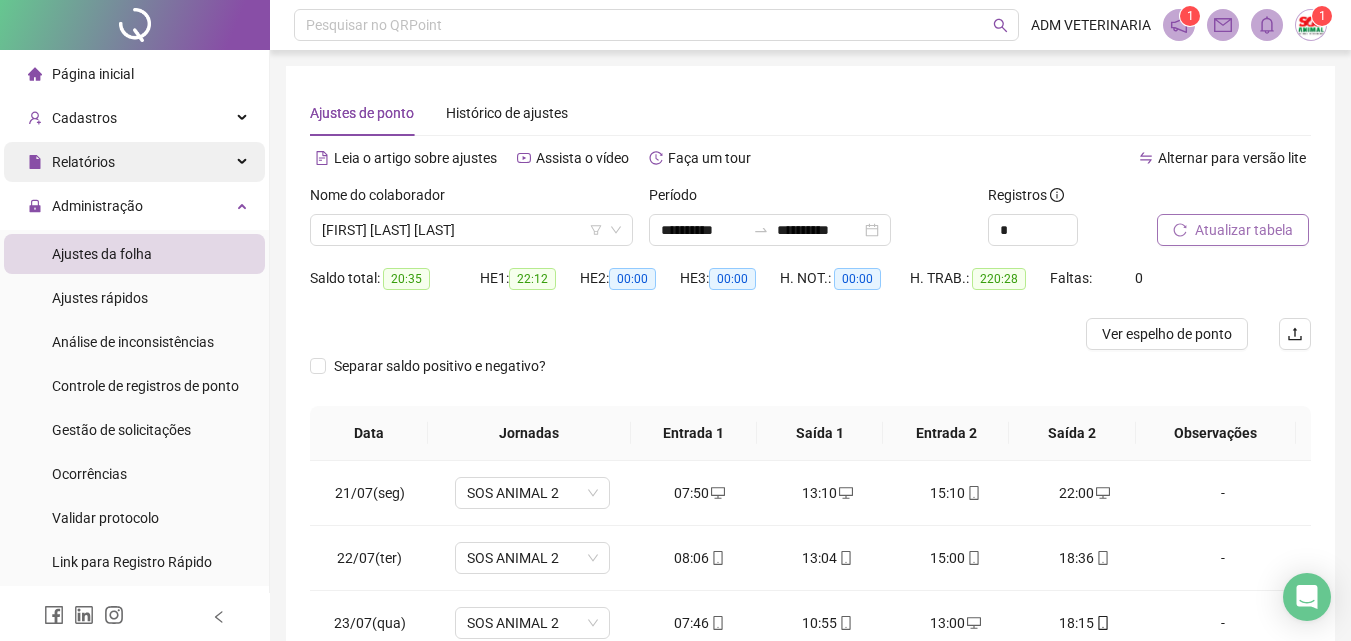 click on "Relatórios" at bounding box center [134, 162] 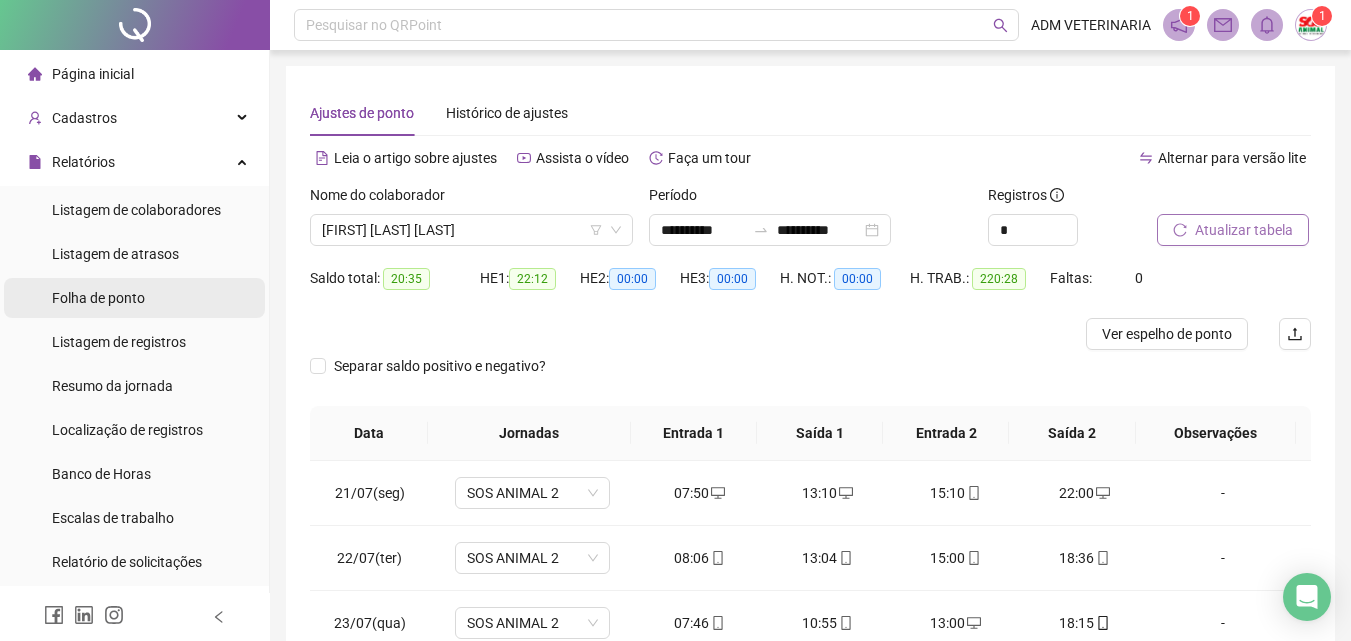click on "Folha de ponto" at bounding box center (98, 298) 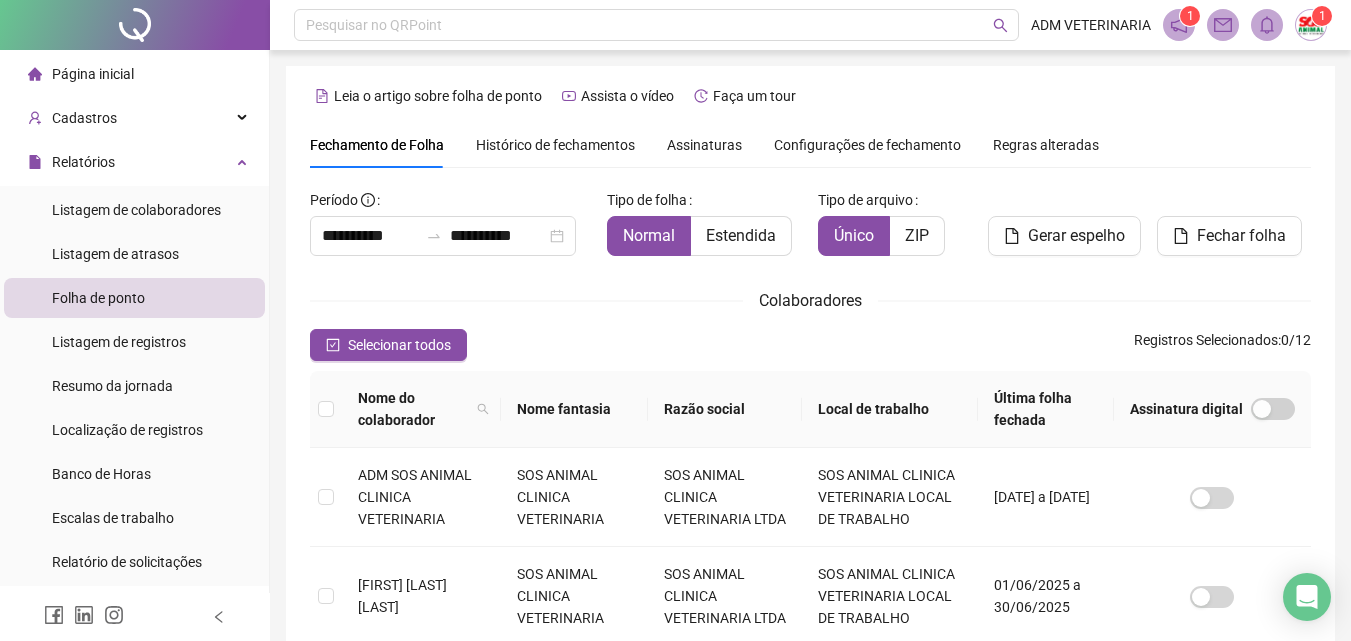scroll, scrollTop: 89, scrollLeft: 0, axis: vertical 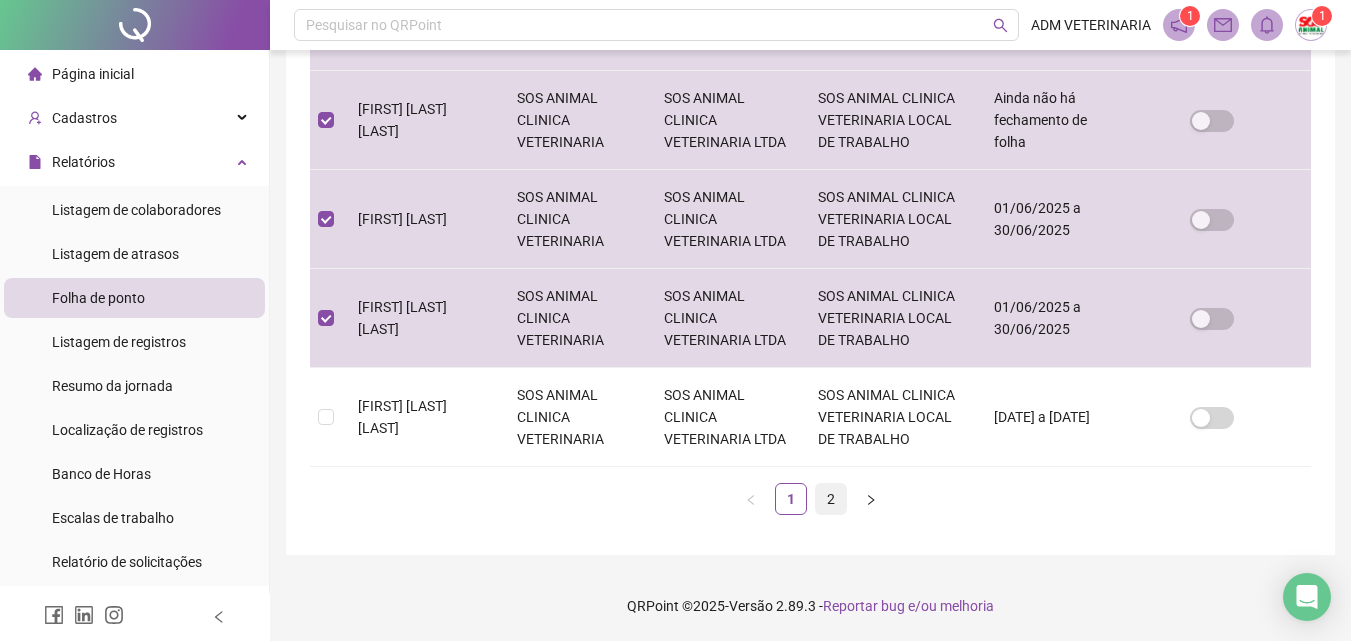 click on "2" at bounding box center (831, 499) 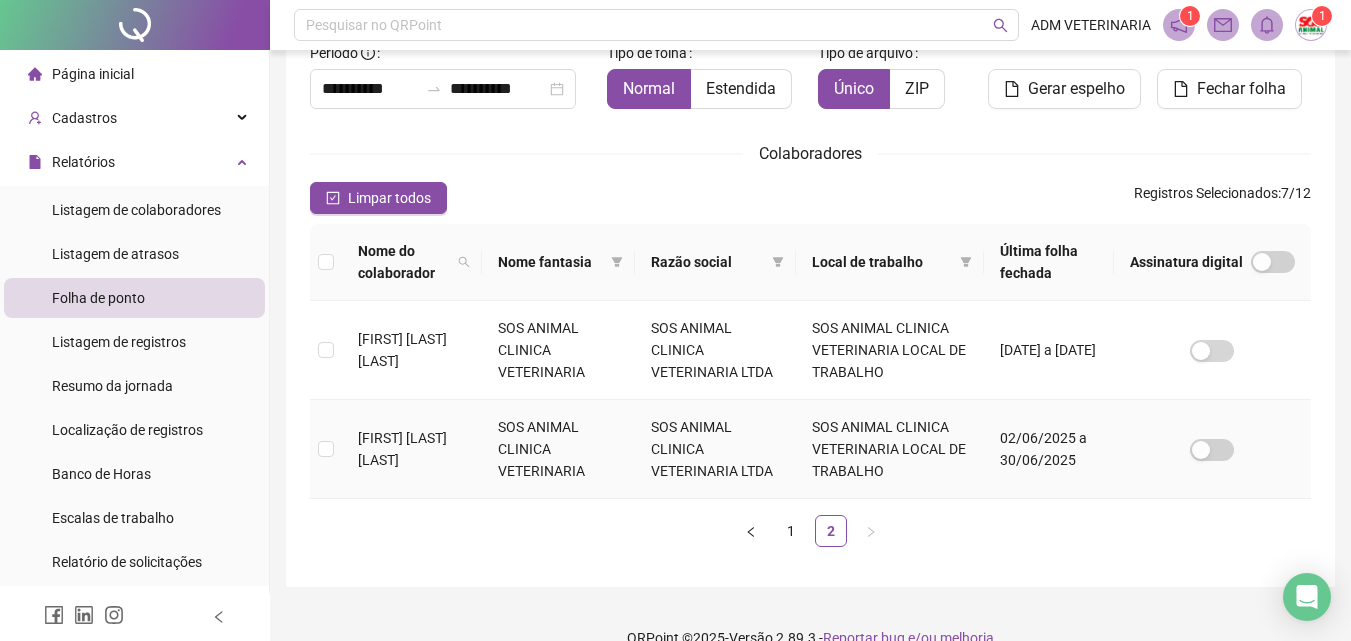 scroll, scrollTop: 179, scrollLeft: 0, axis: vertical 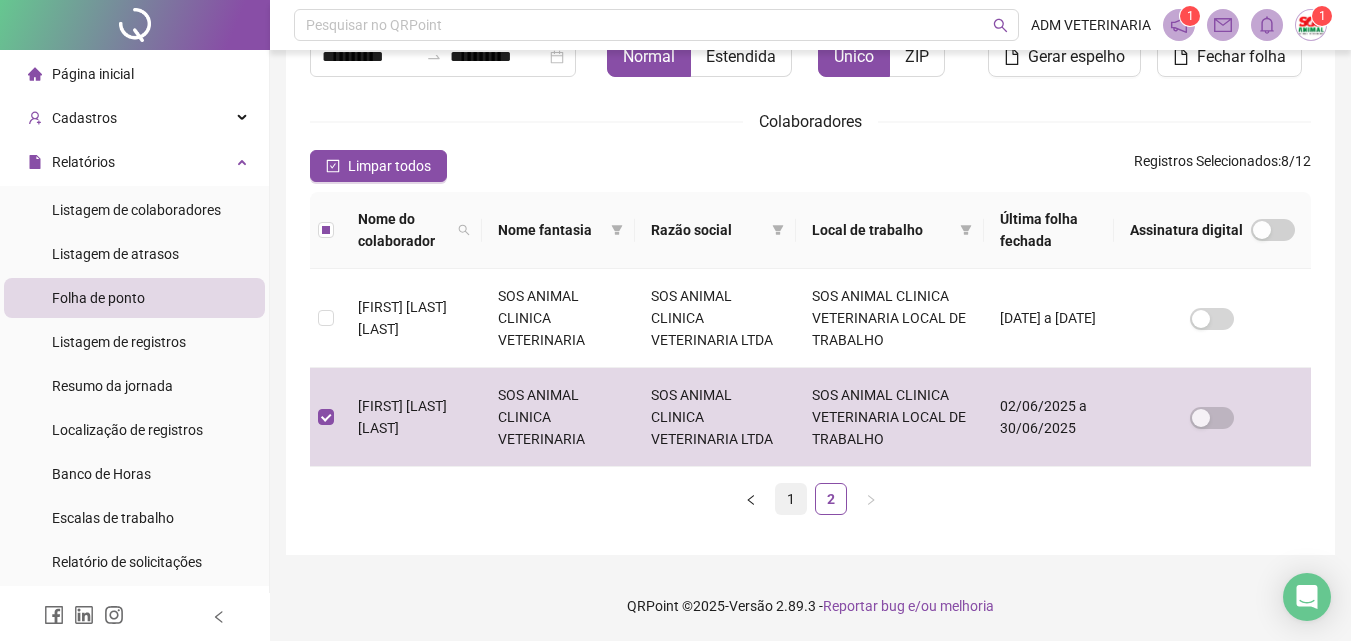 click on "1" at bounding box center [791, 499] 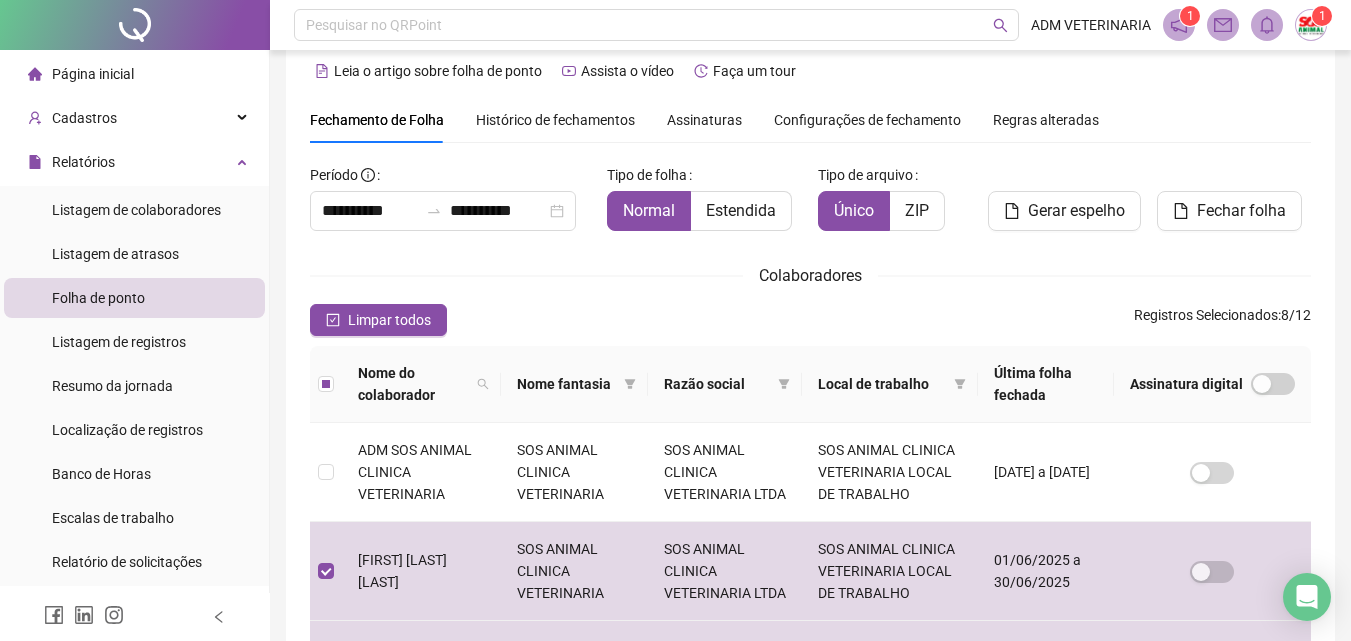 scroll, scrollTop: 0, scrollLeft: 0, axis: both 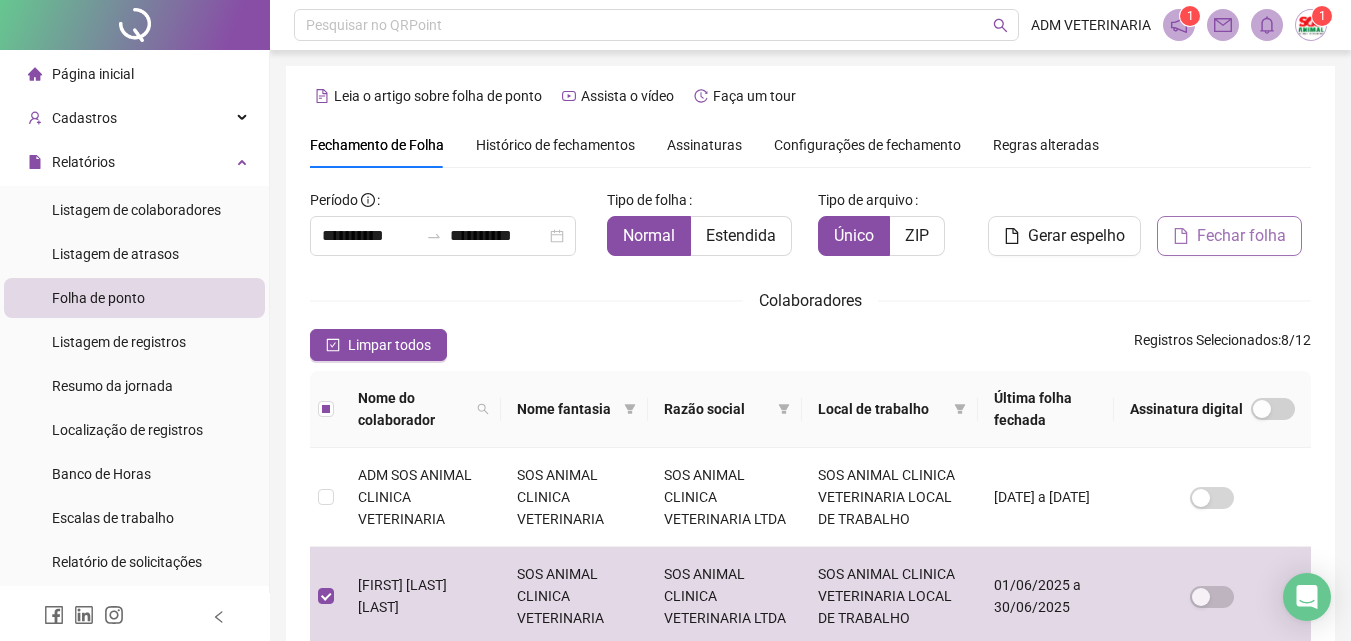 click on "Fechar folha" at bounding box center [1241, 236] 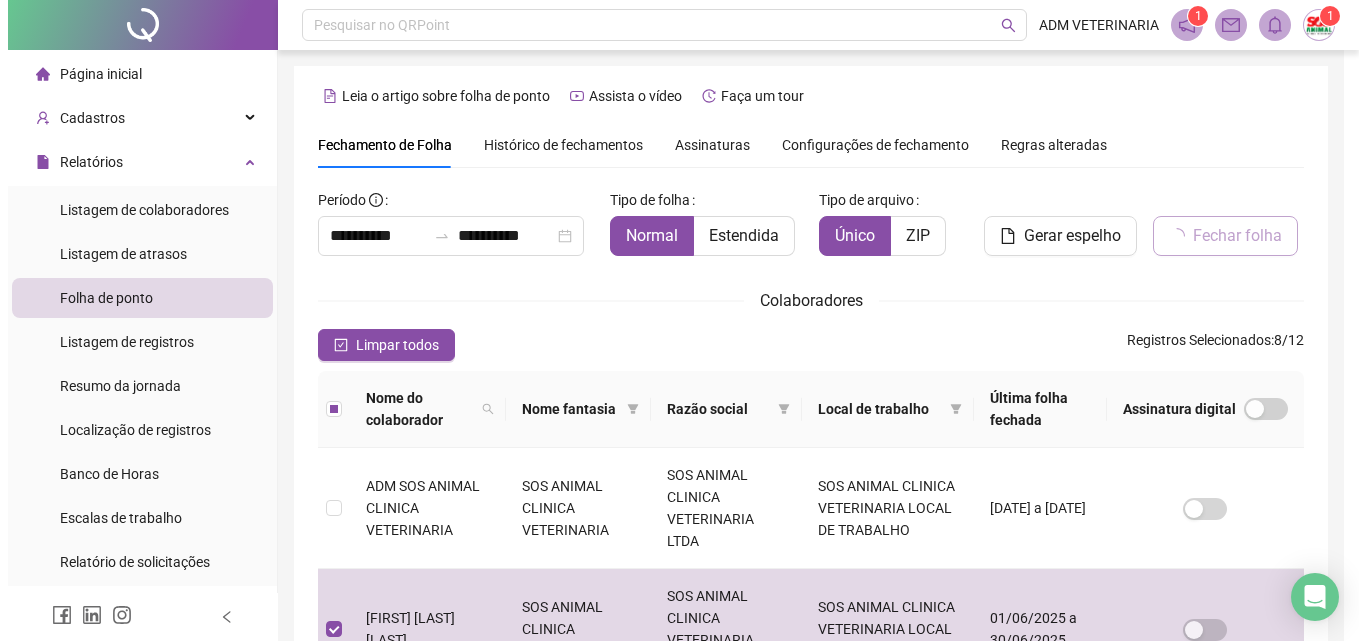 scroll, scrollTop: 89, scrollLeft: 0, axis: vertical 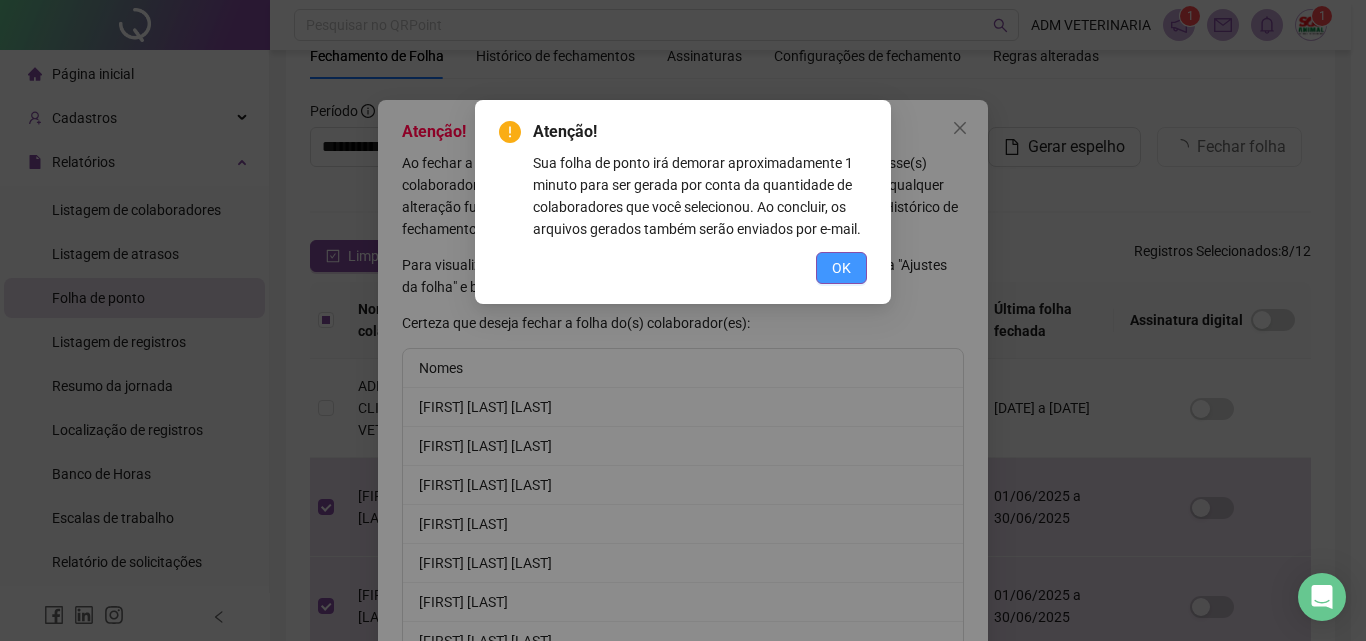 click on "OK" at bounding box center (841, 268) 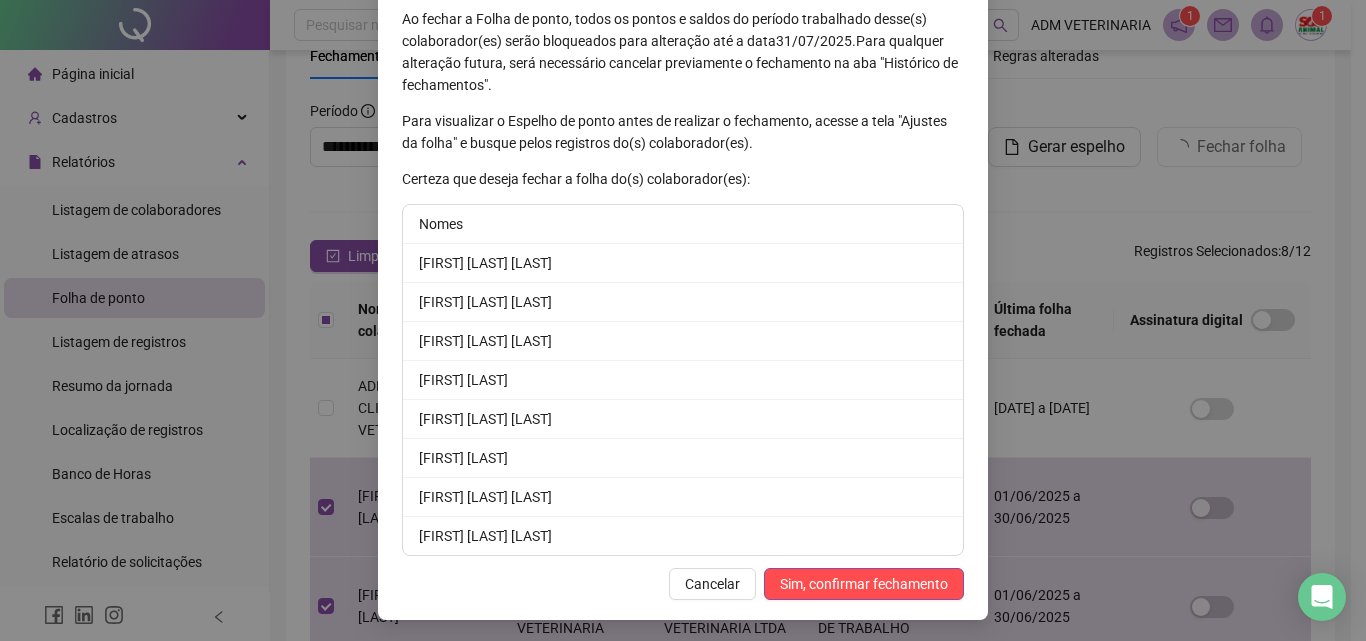 scroll, scrollTop: 147, scrollLeft: 0, axis: vertical 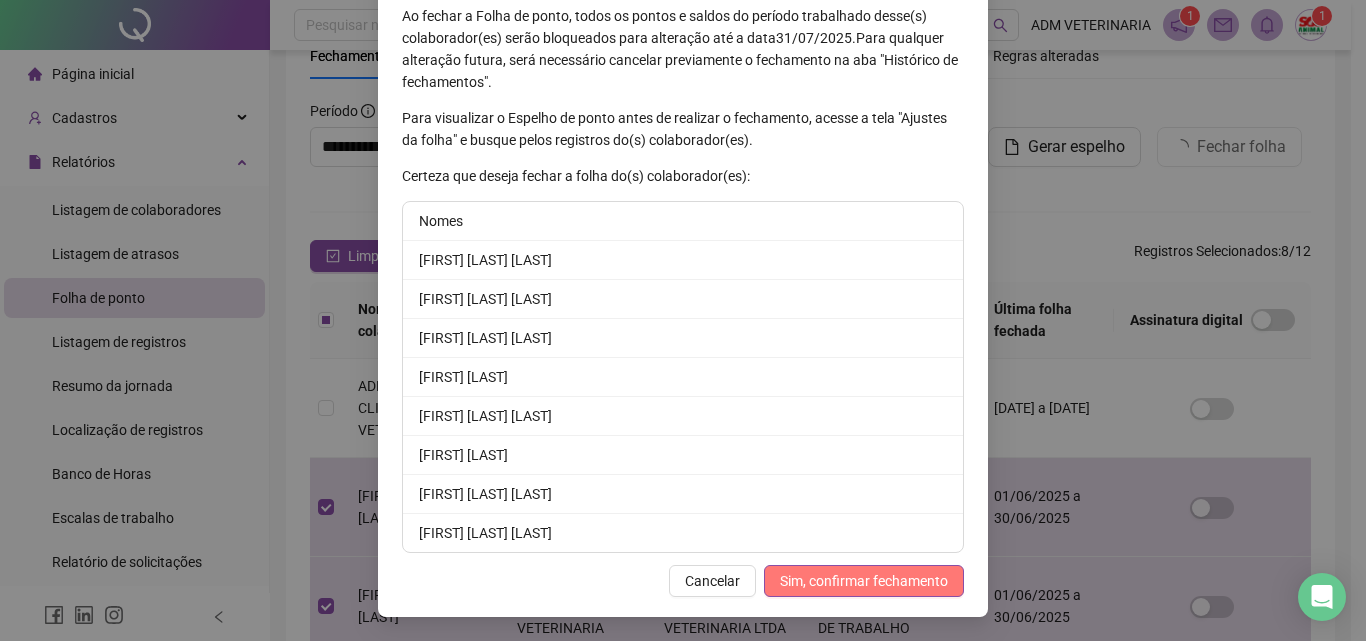 click on "Sim, confirmar fechamento" at bounding box center (864, 581) 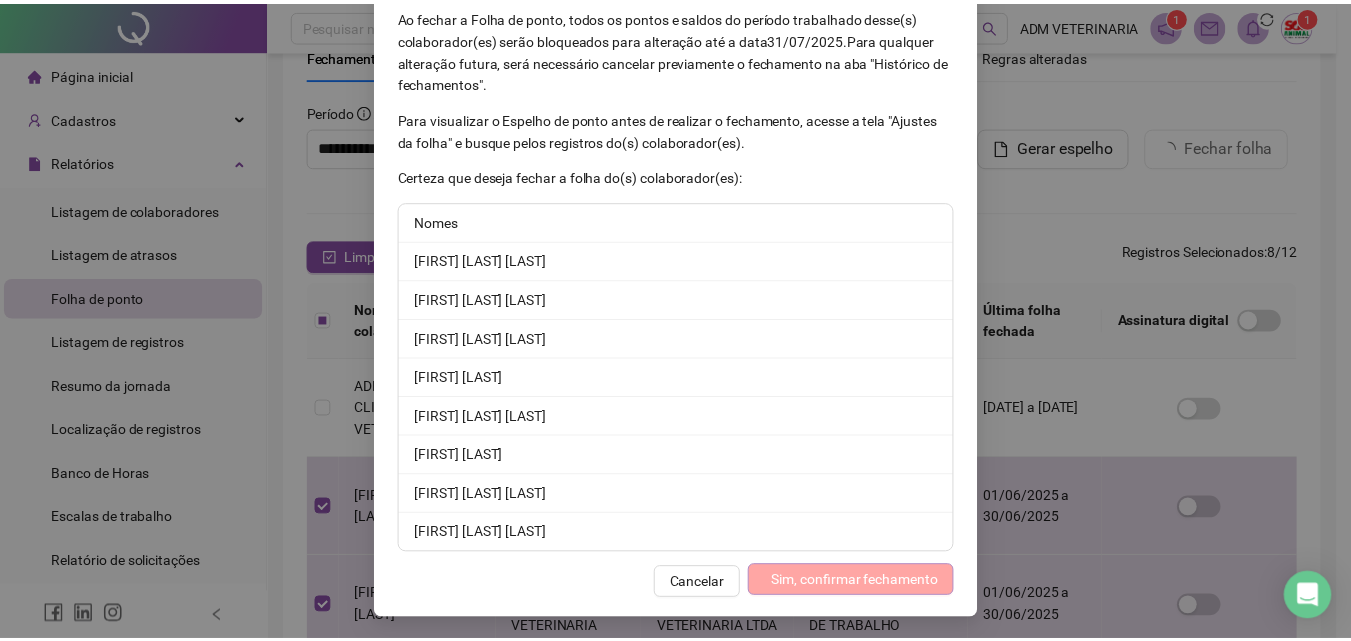 scroll, scrollTop: 49, scrollLeft: 0, axis: vertical 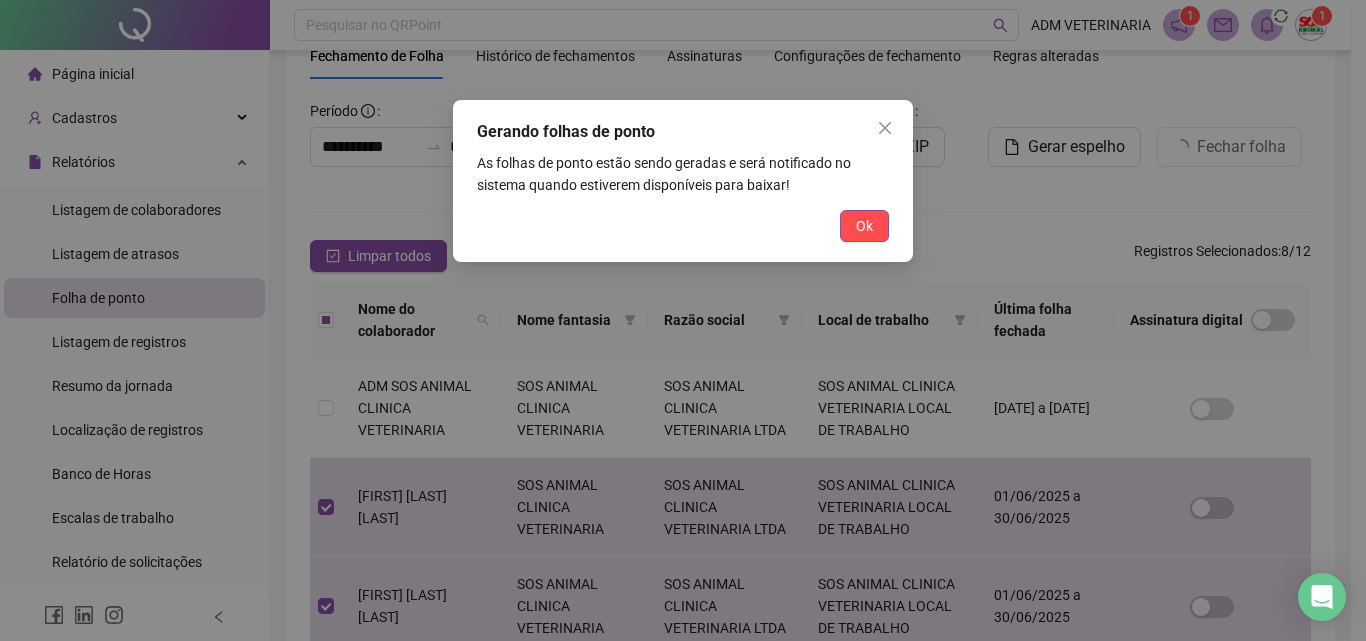 click on "Ok" at bounding box center [864, 226] 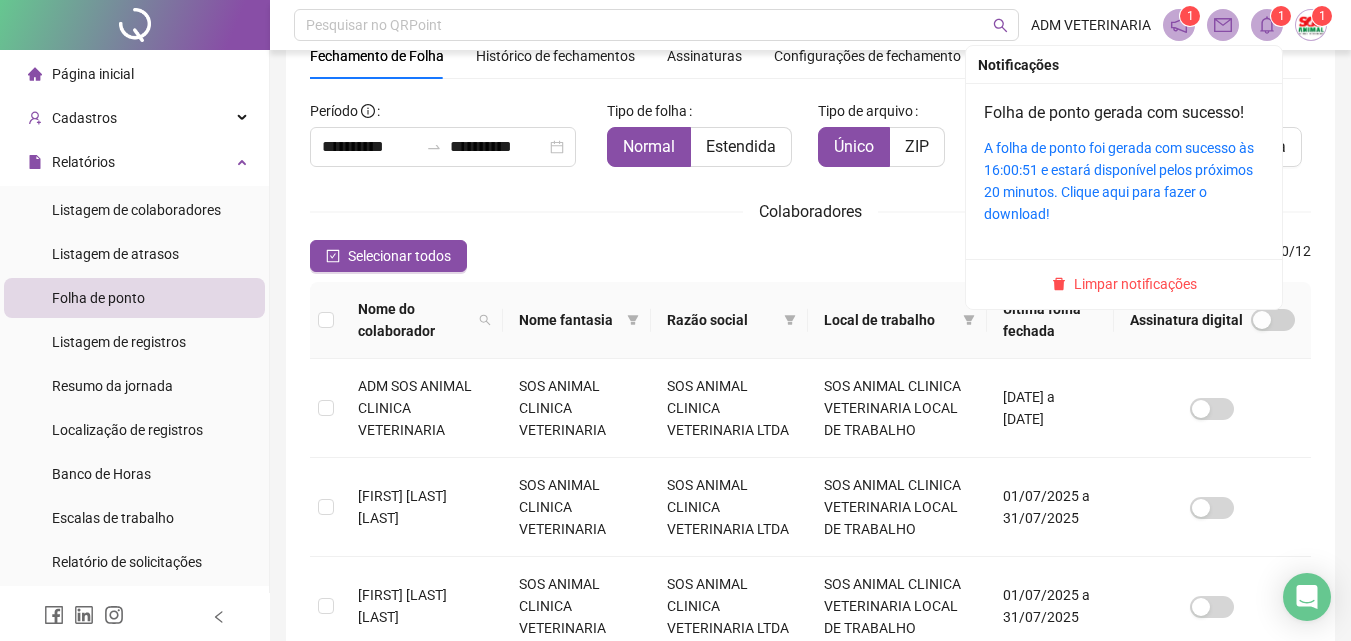 click 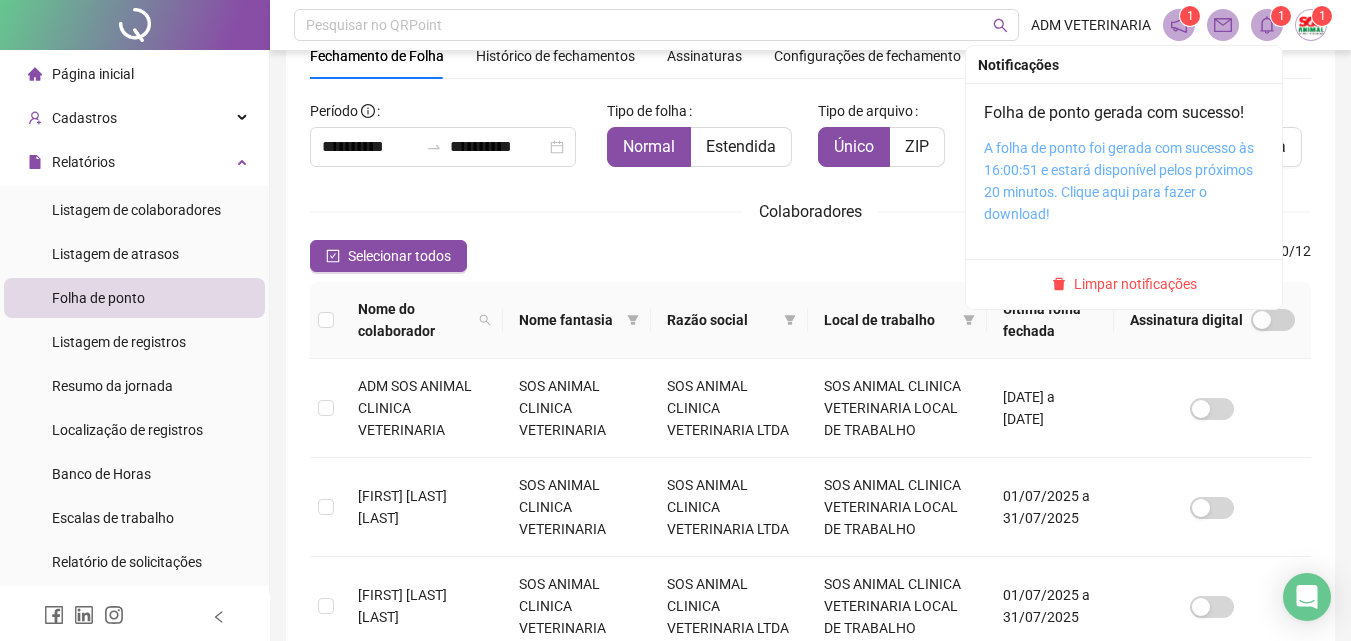 click on "A folha de ponto foi gerada com sucesso às 16:00:51 e estará disponível pelos próximos 20 minutos.
Clique aqui para fazer o download!" at bounding box center (1119, 181) 